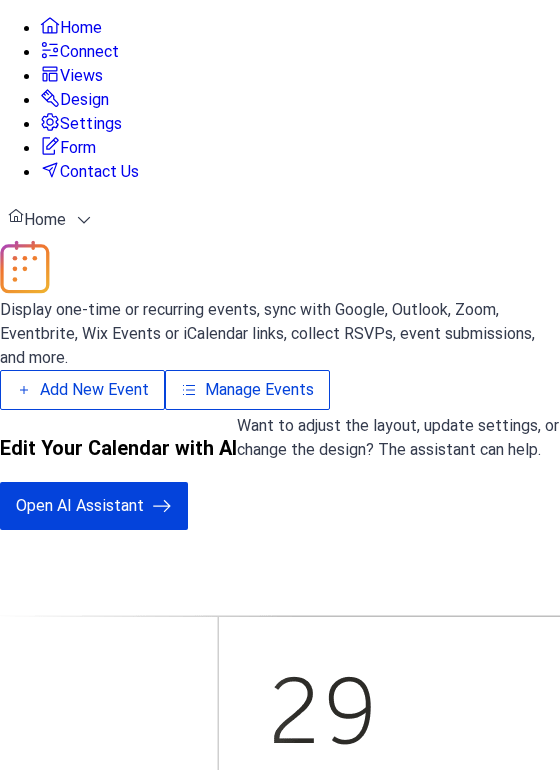 scroll, scrollTop: 0, scrollLeft: 0, axis: both 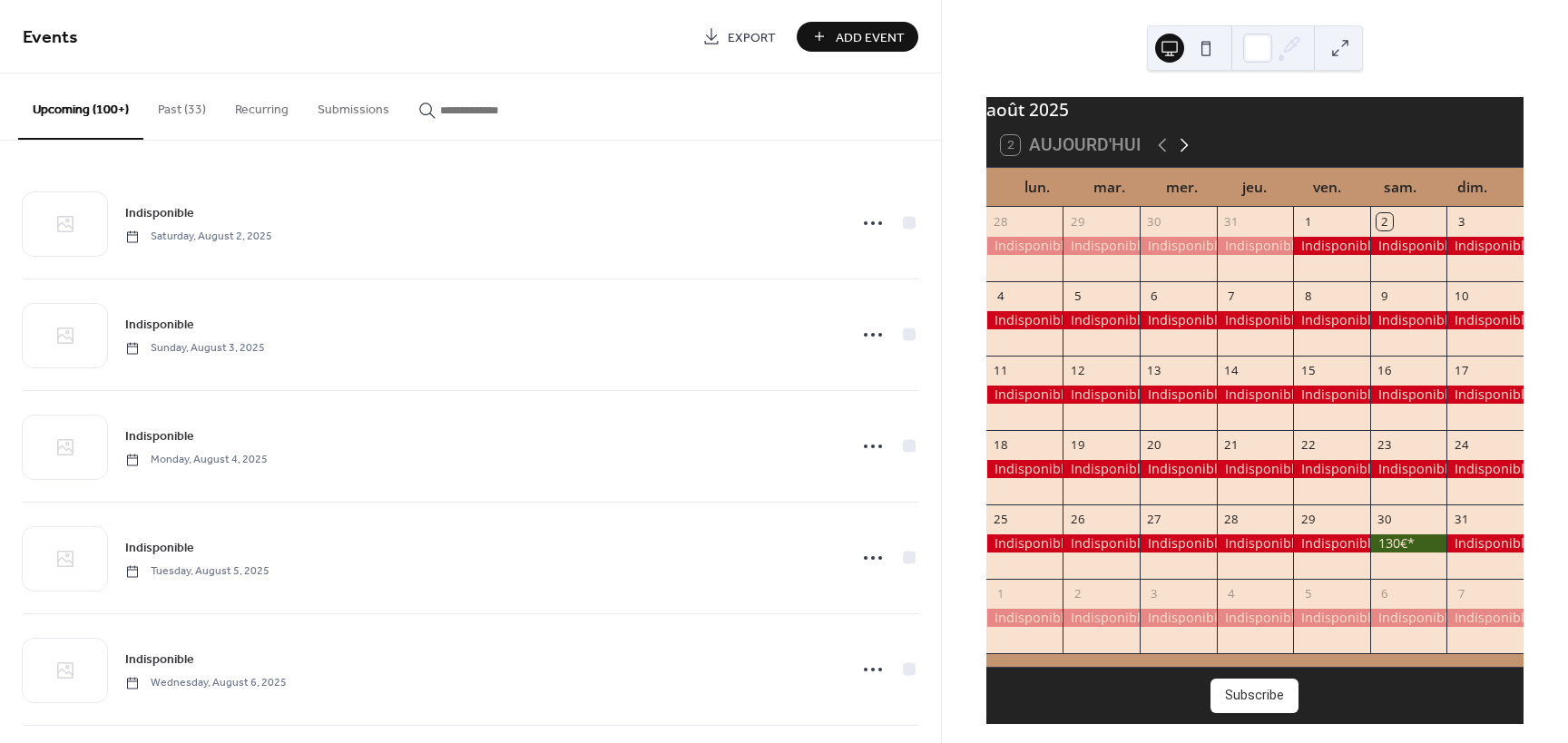 click 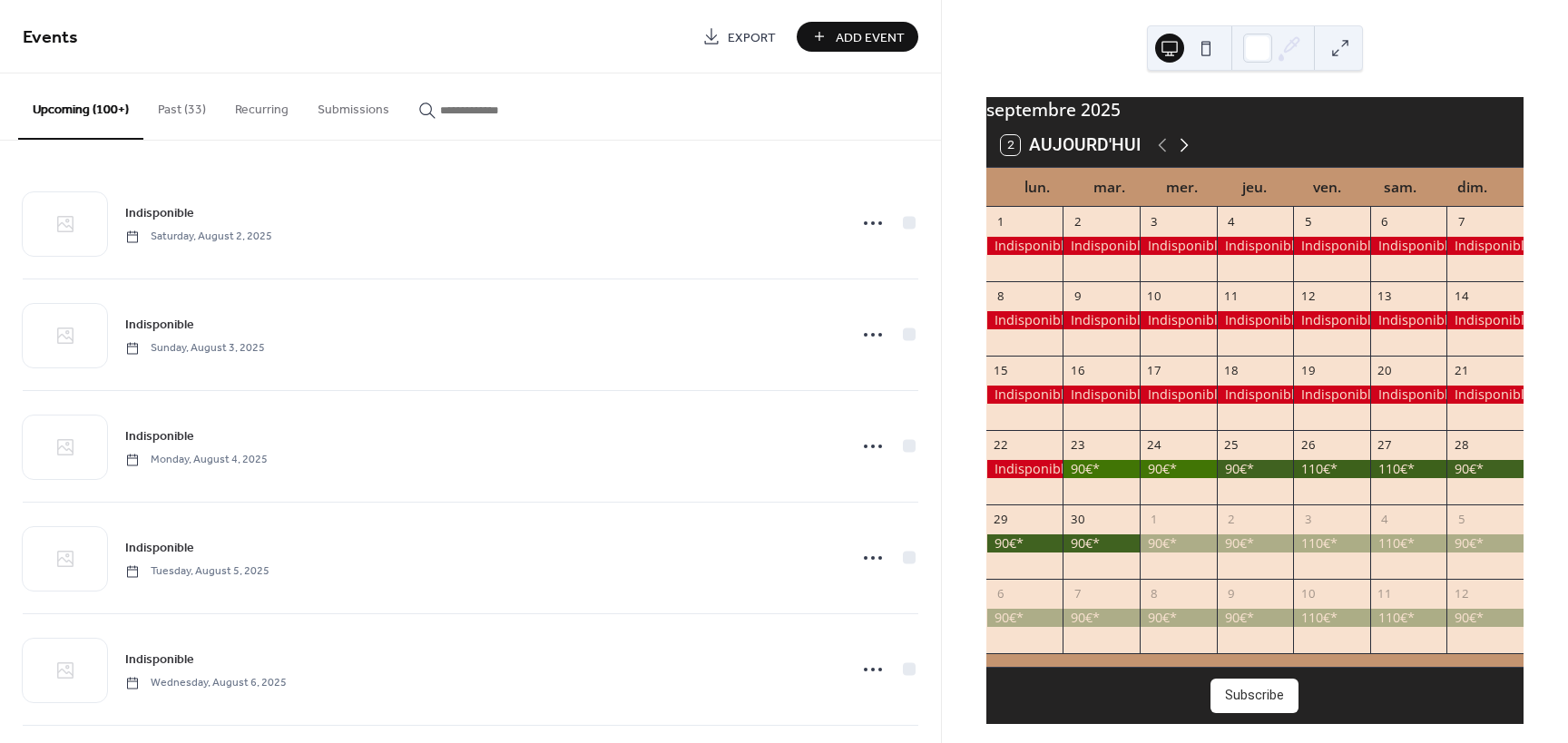 click 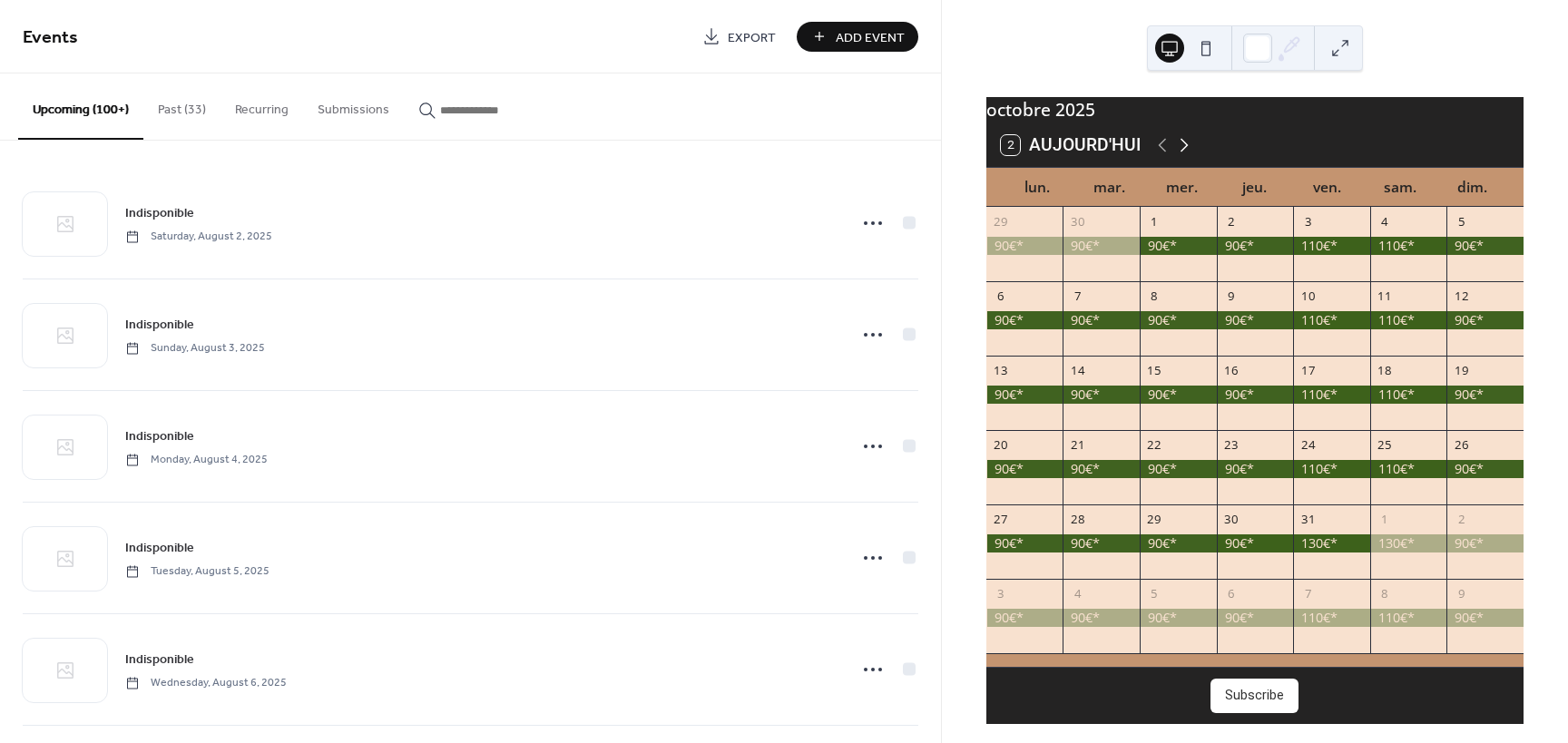 click 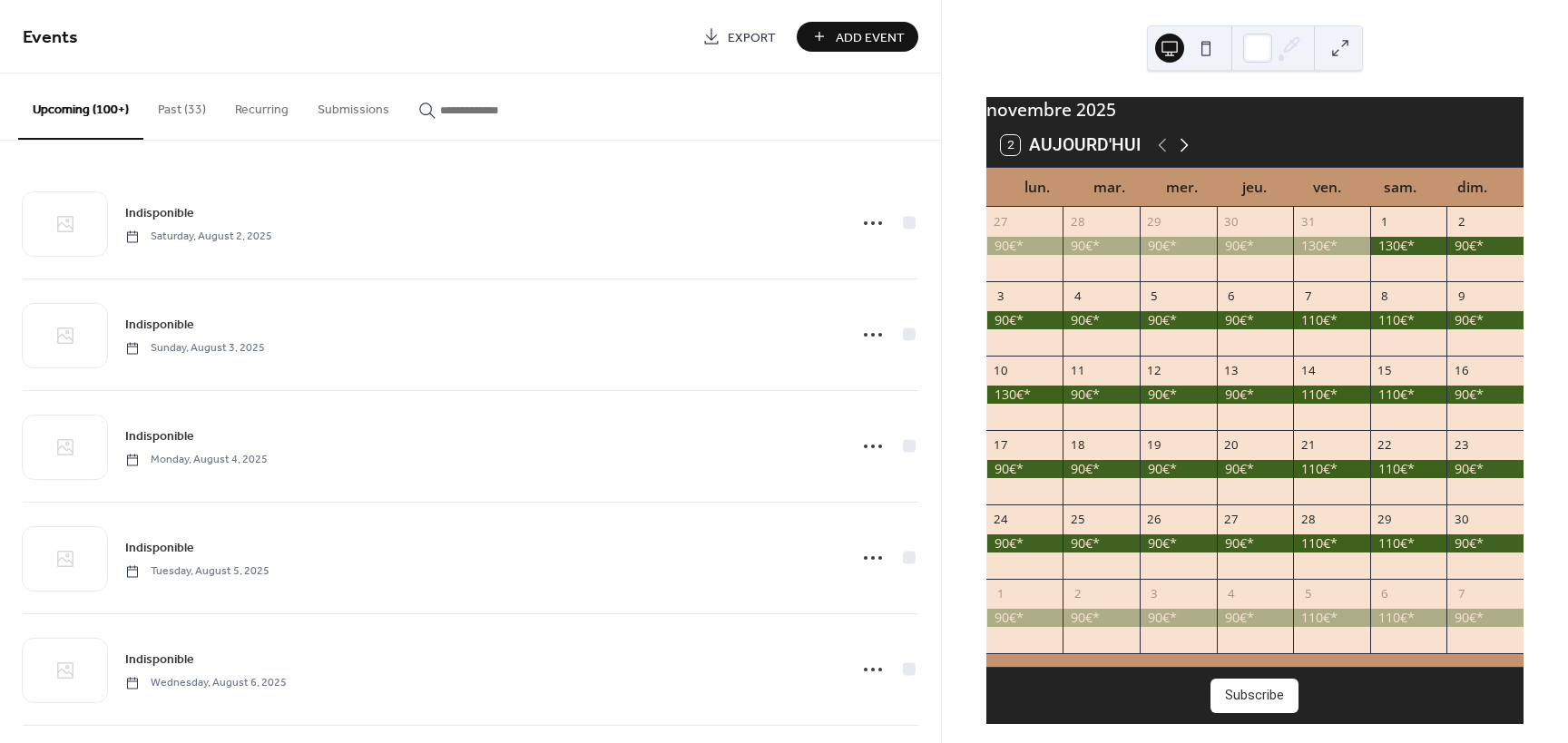 click 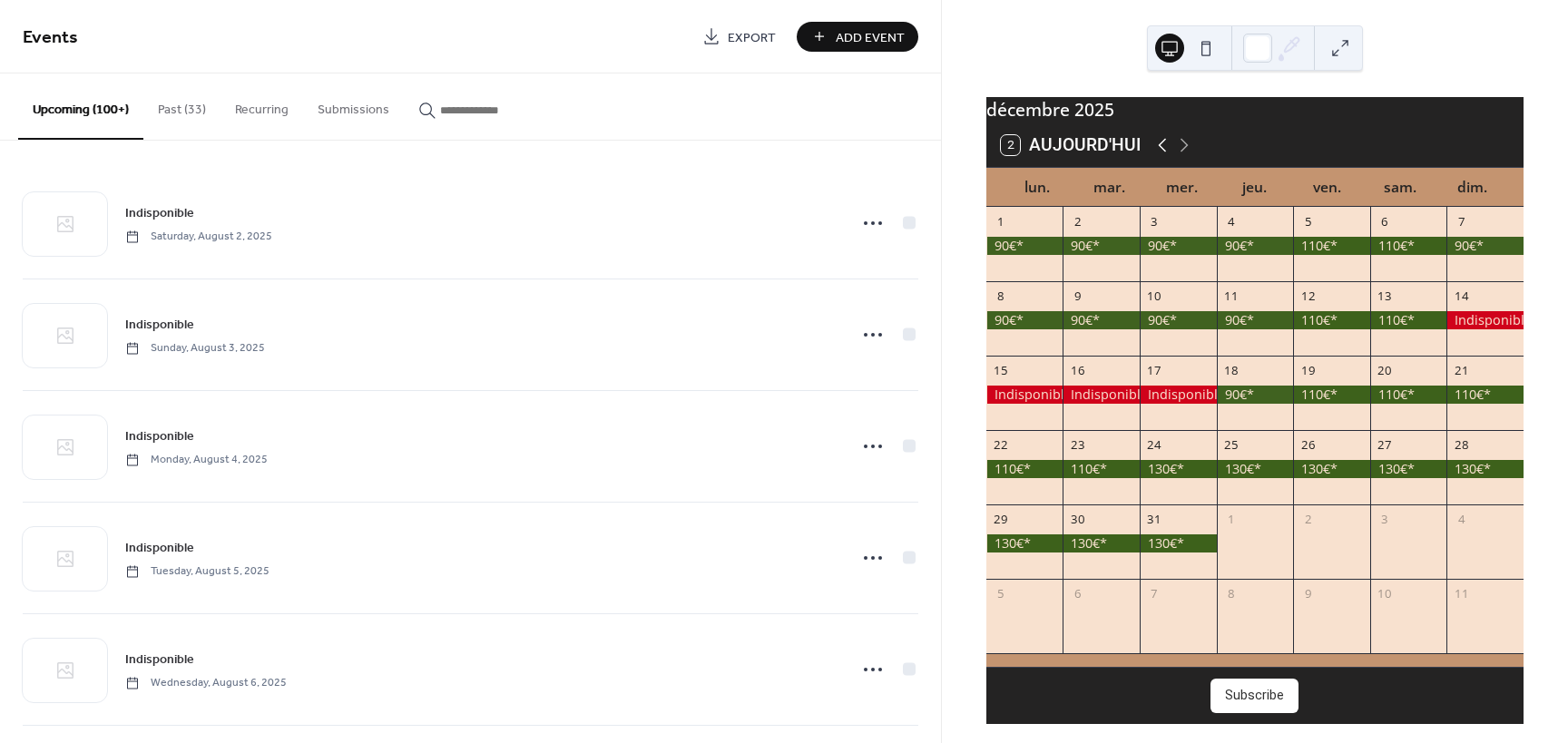 click 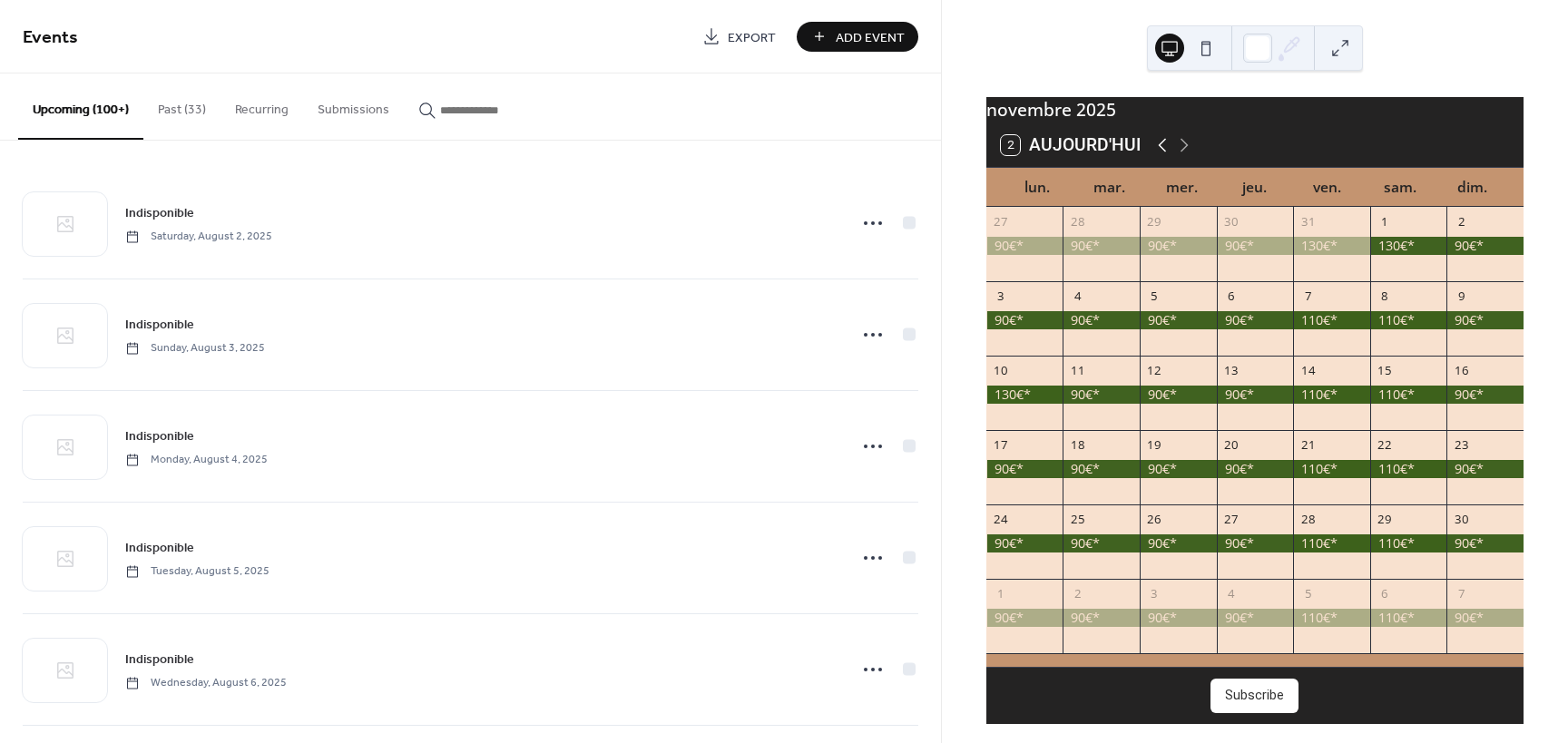 click 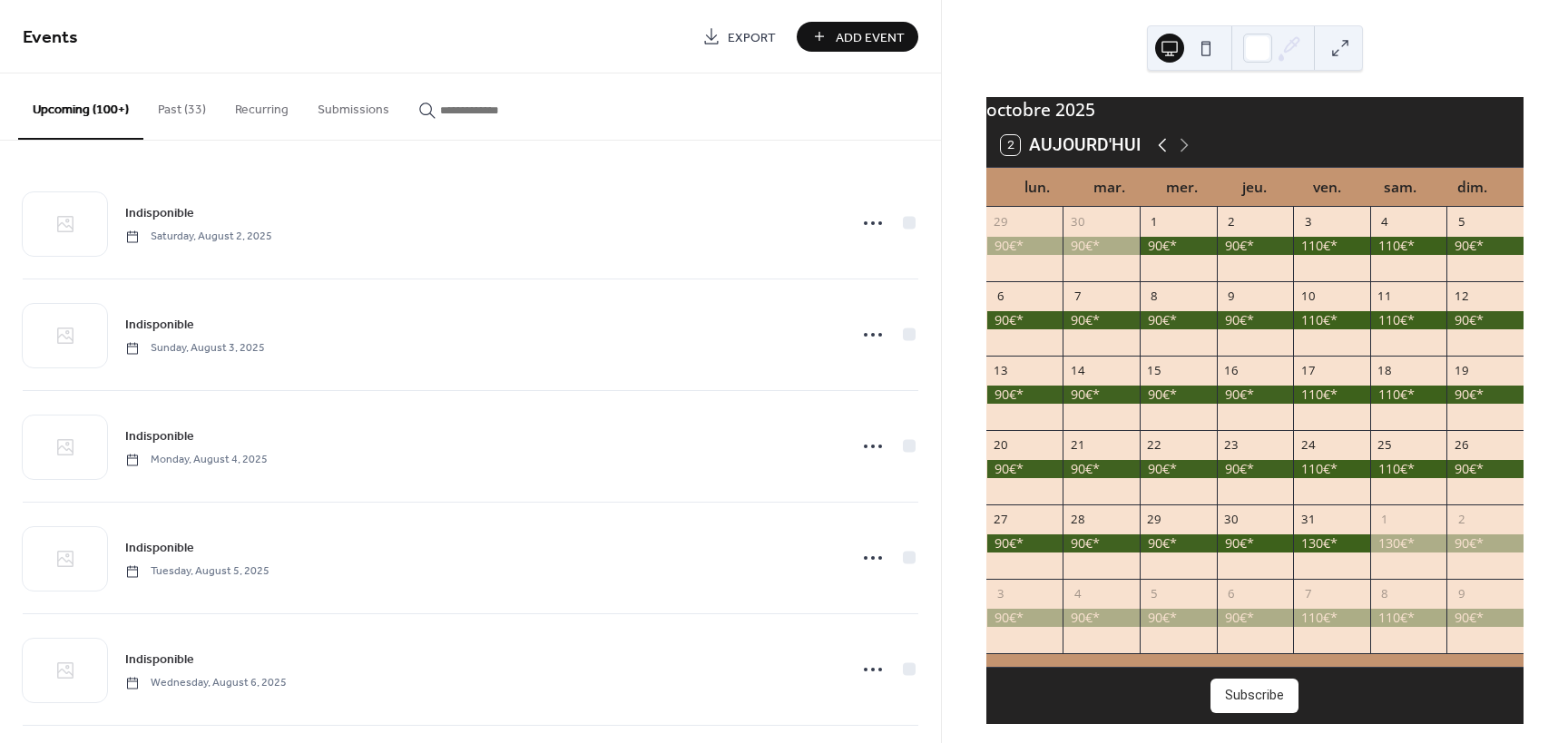 click 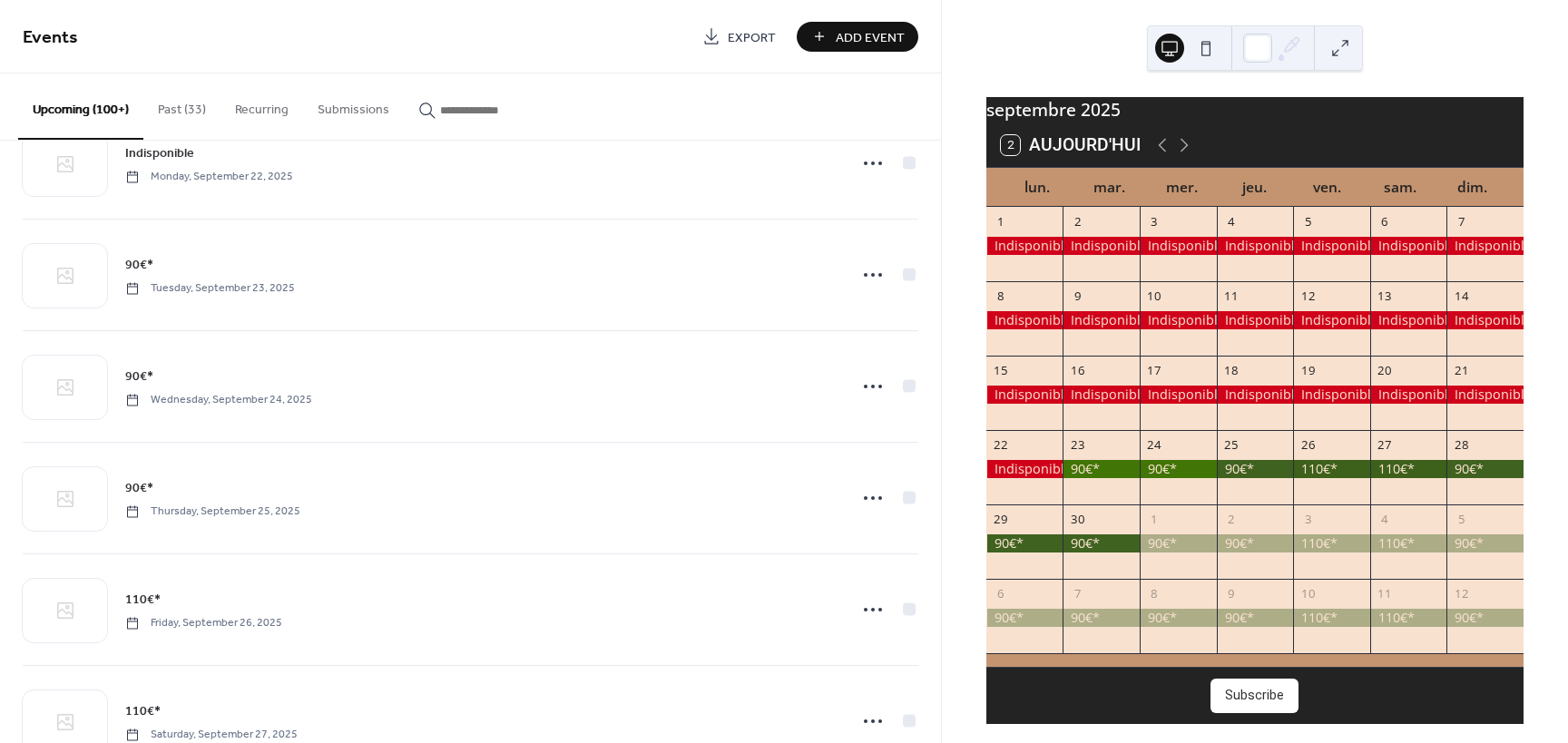 scroll, scrollTop: 5756, scrollLeft: 0, axis: vertical 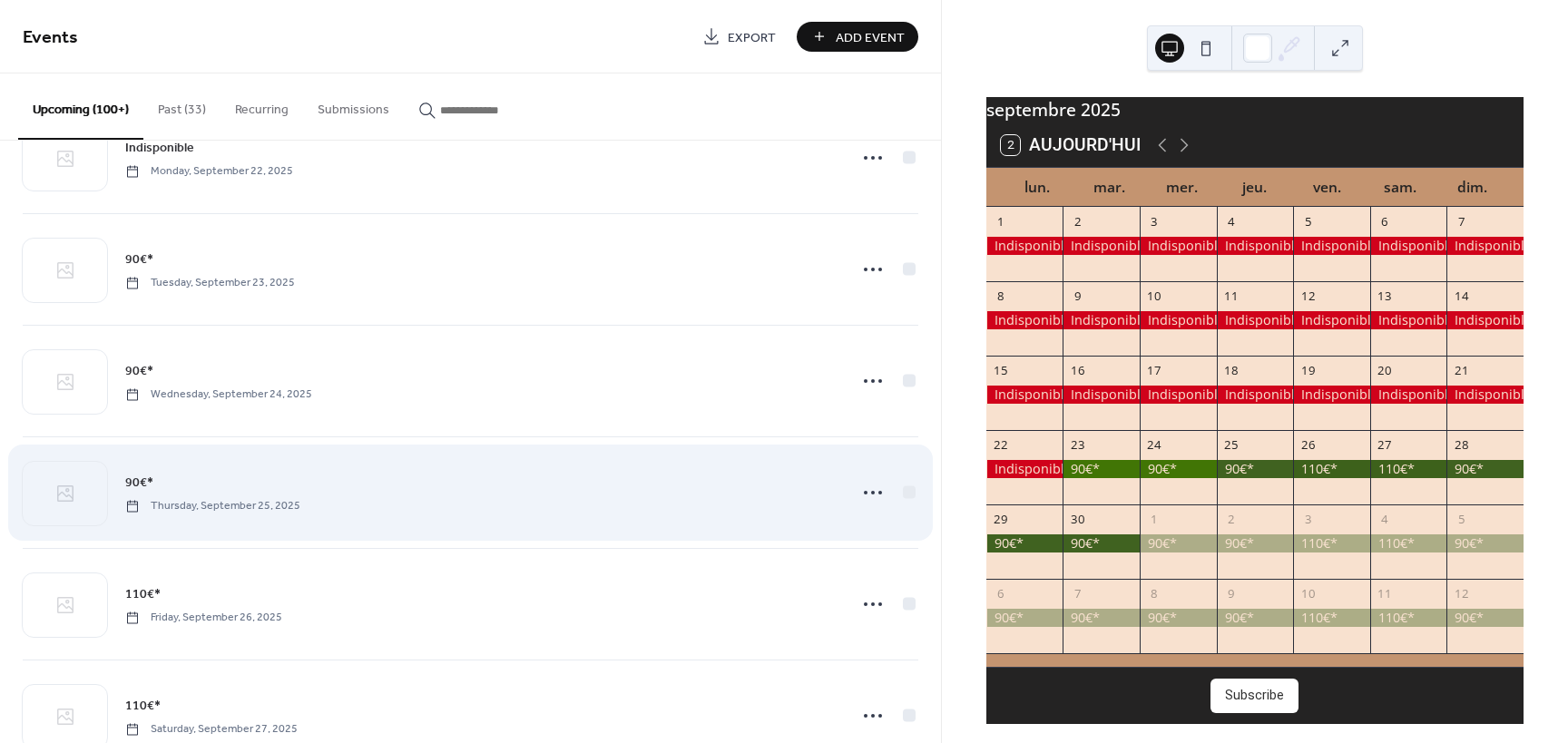 click on "90€*" at bounding box center [139, 483] 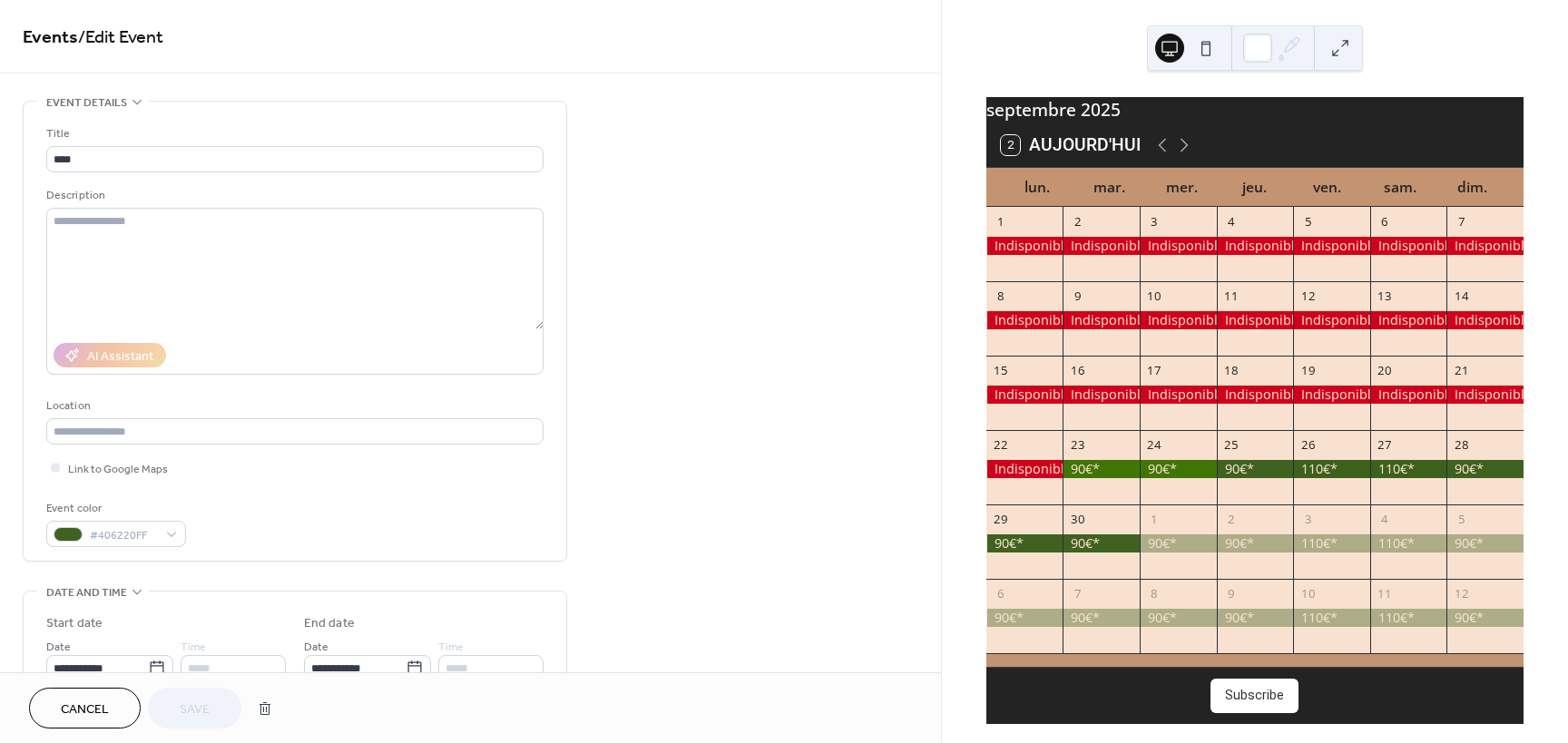 drag, startPoint x: 114, startPoint y: 223, endPoint x: 42, endPoint y: 162, distance: 94.36631 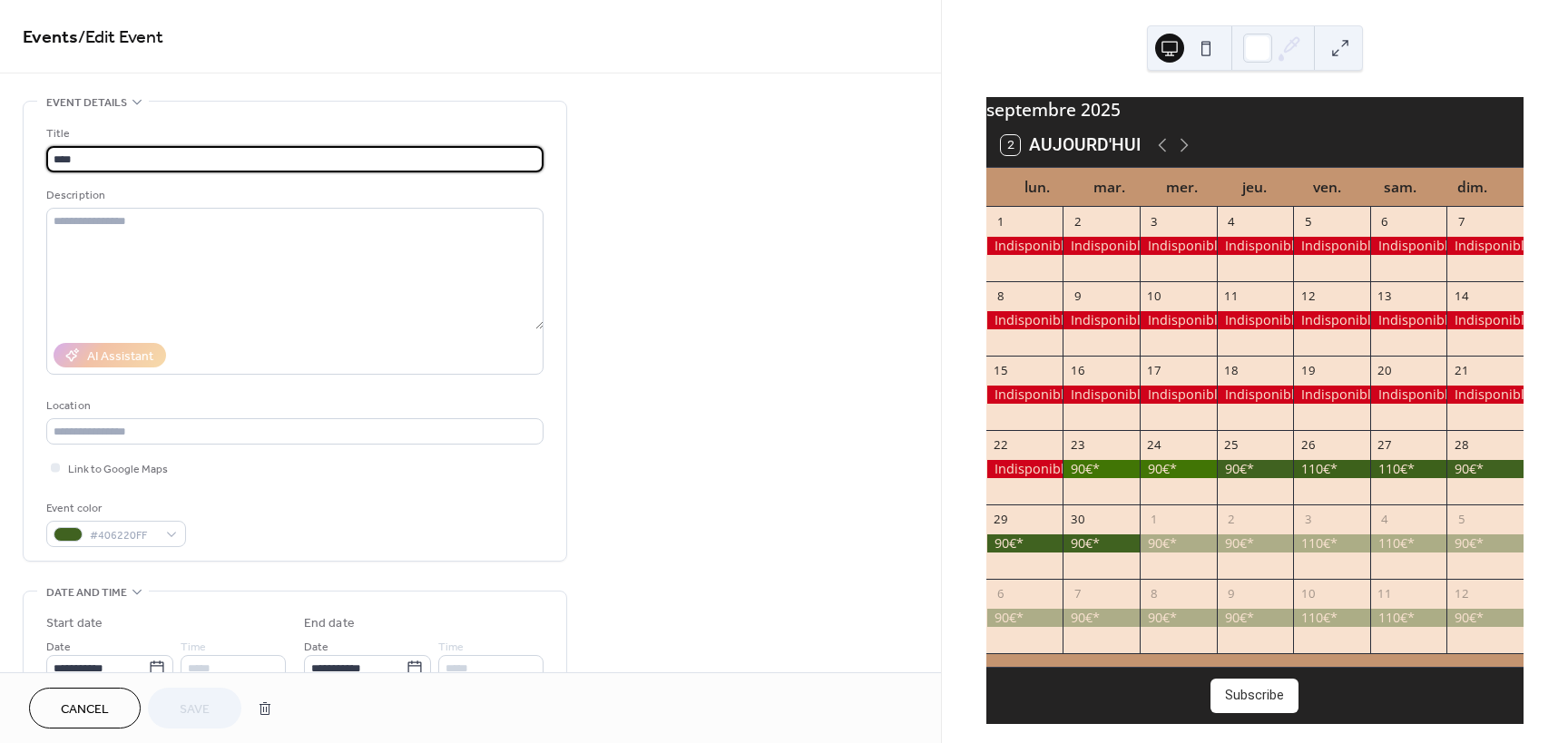 click on "****" at bounding box center (295, 159) 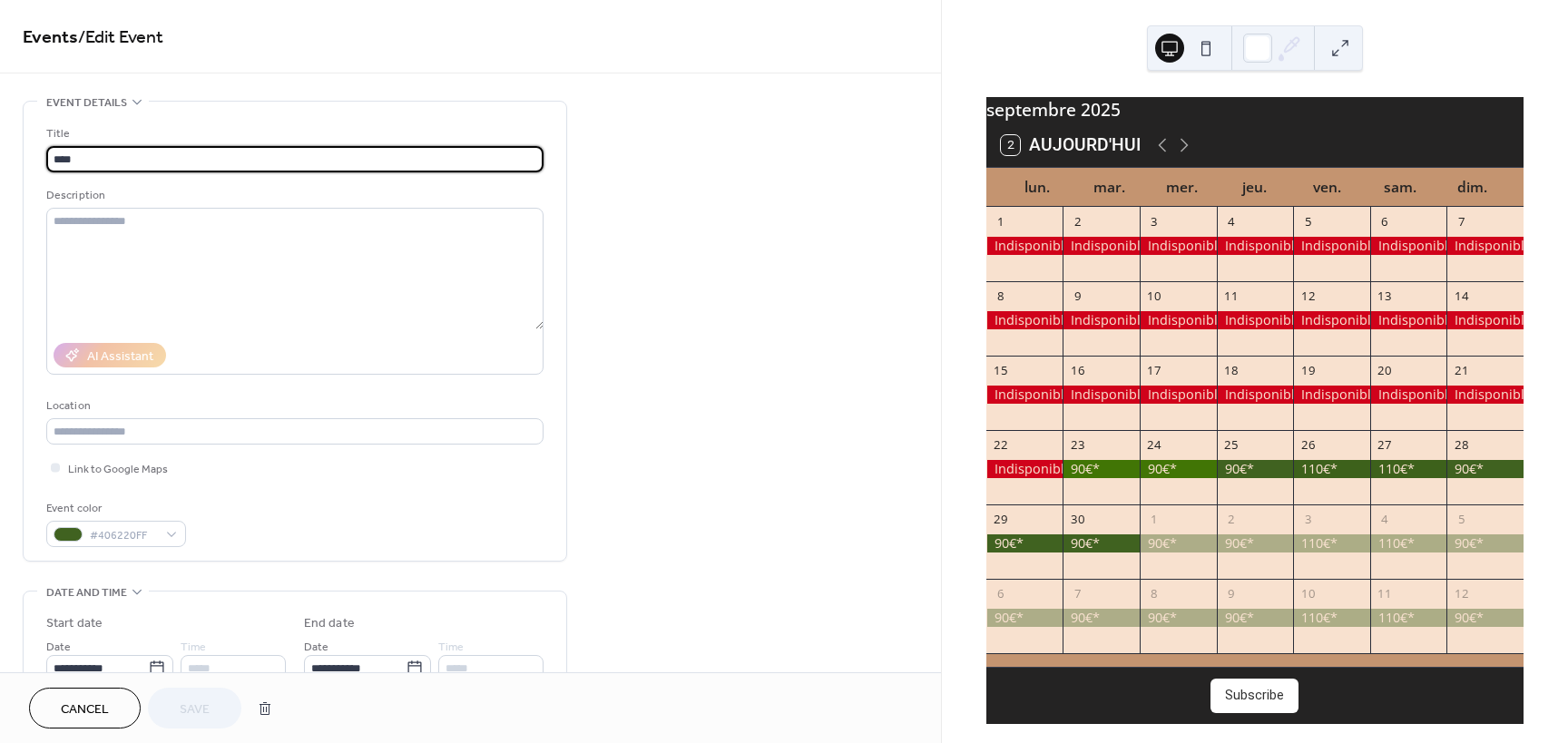 drag, startPoint x: 110, startPoint y: 155, endPoint x: 32, endPoint y: 158, distance: 78.05767 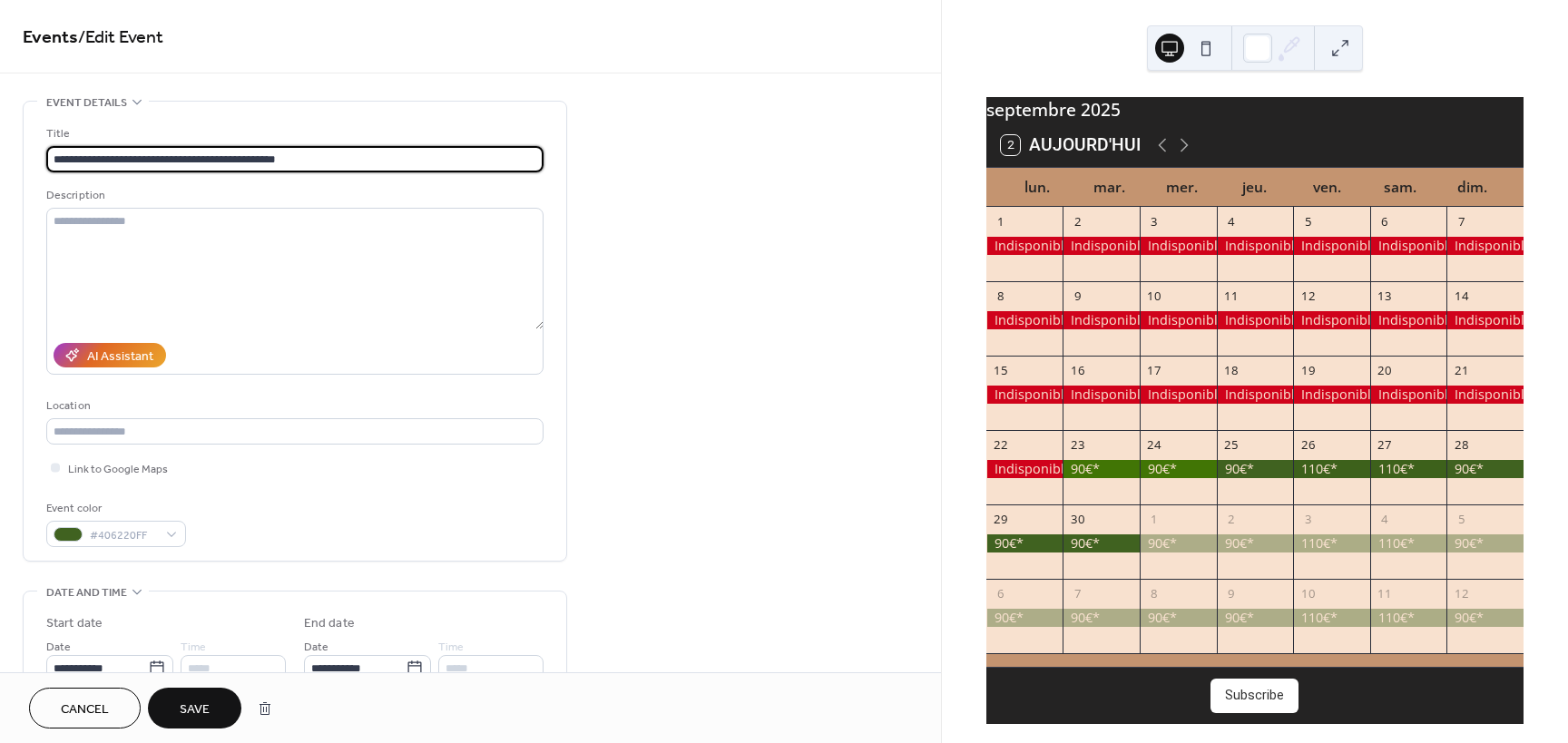 drag, startPoint x: 313, startPoint y: 150, endPoint x: 4, endPoint y: 153, distance: 309.01456 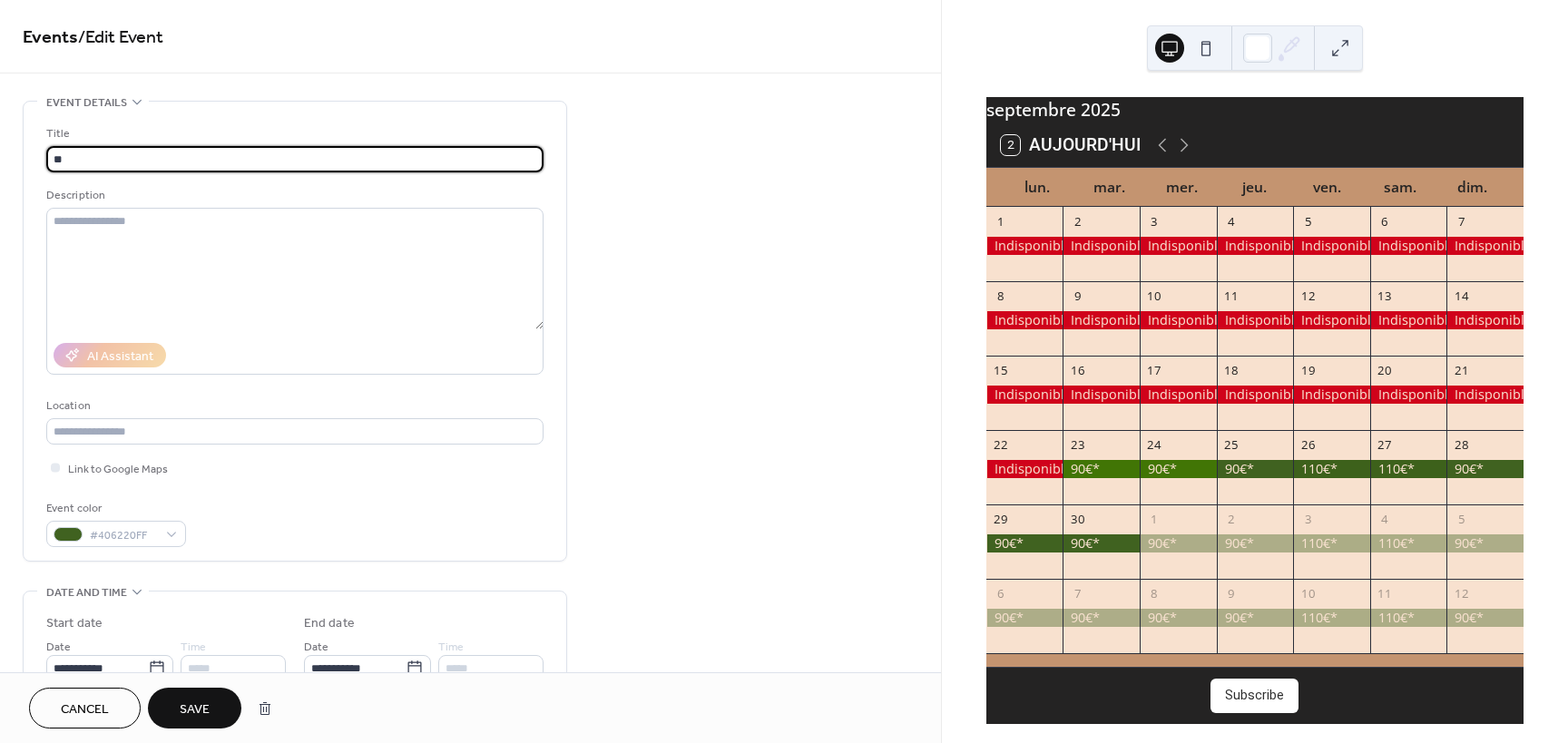 type on "*" 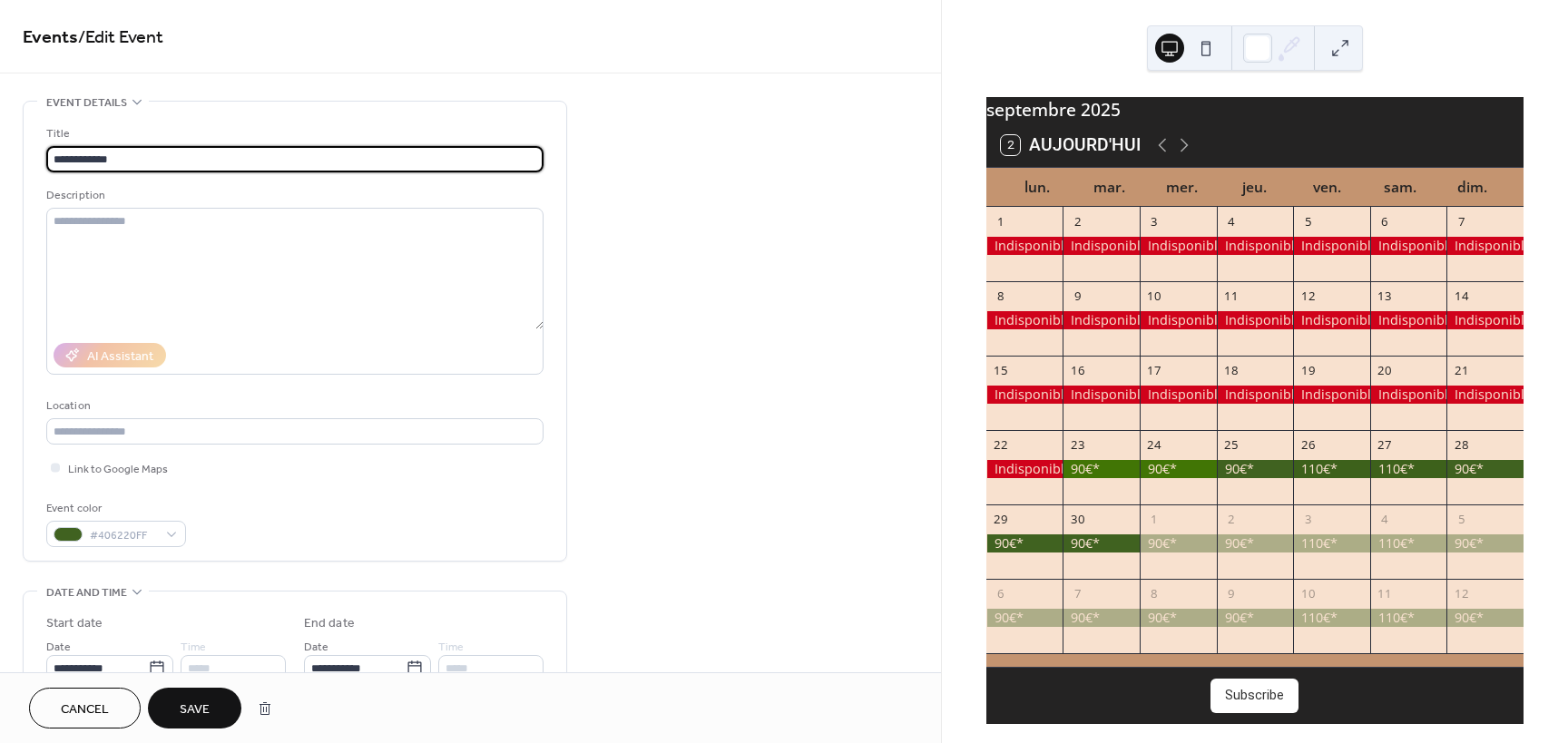 drag, startPoint x: 136, startPoint y: 159, endPoint x: -5, endPoint y: 155, distance: 141.05673 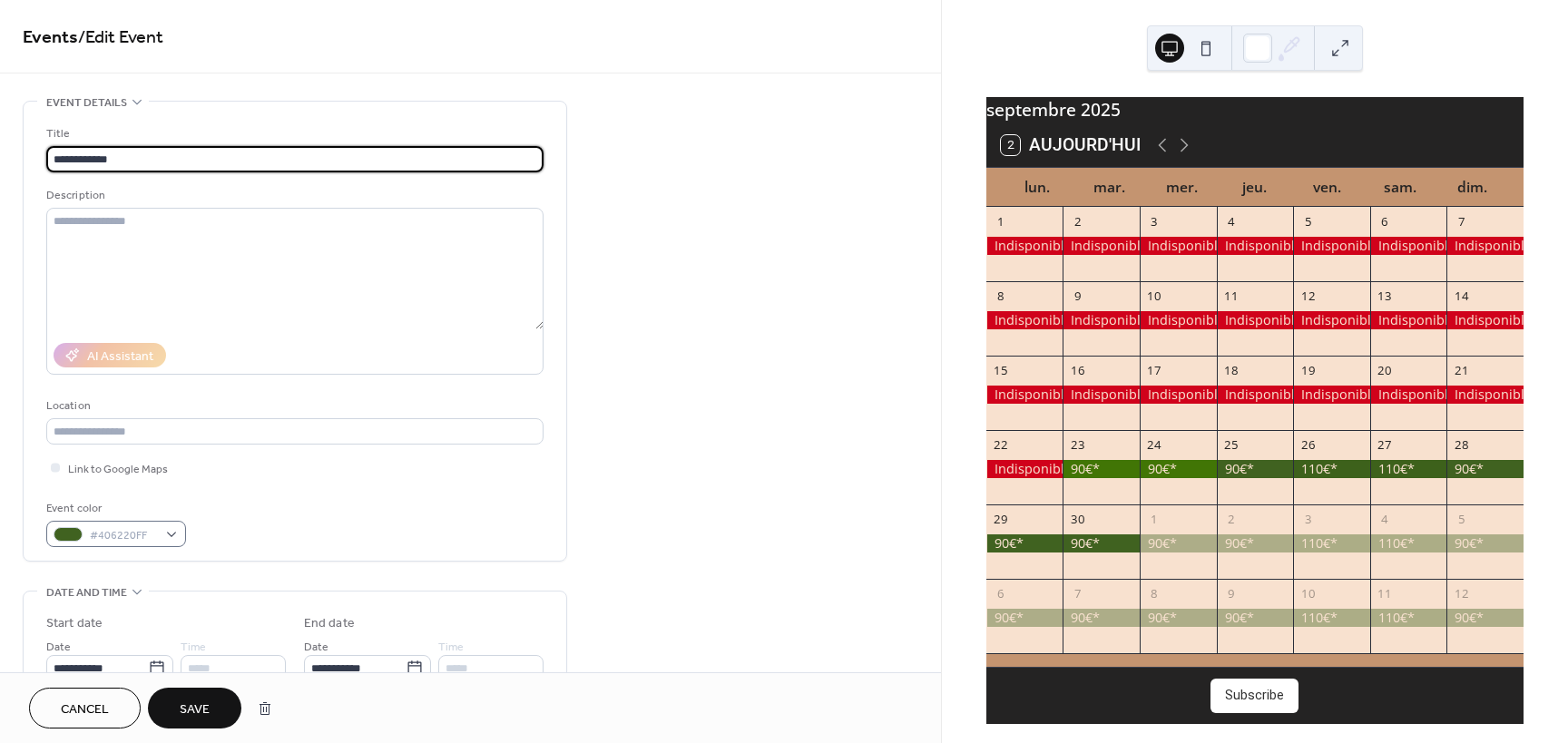 type on "**********" 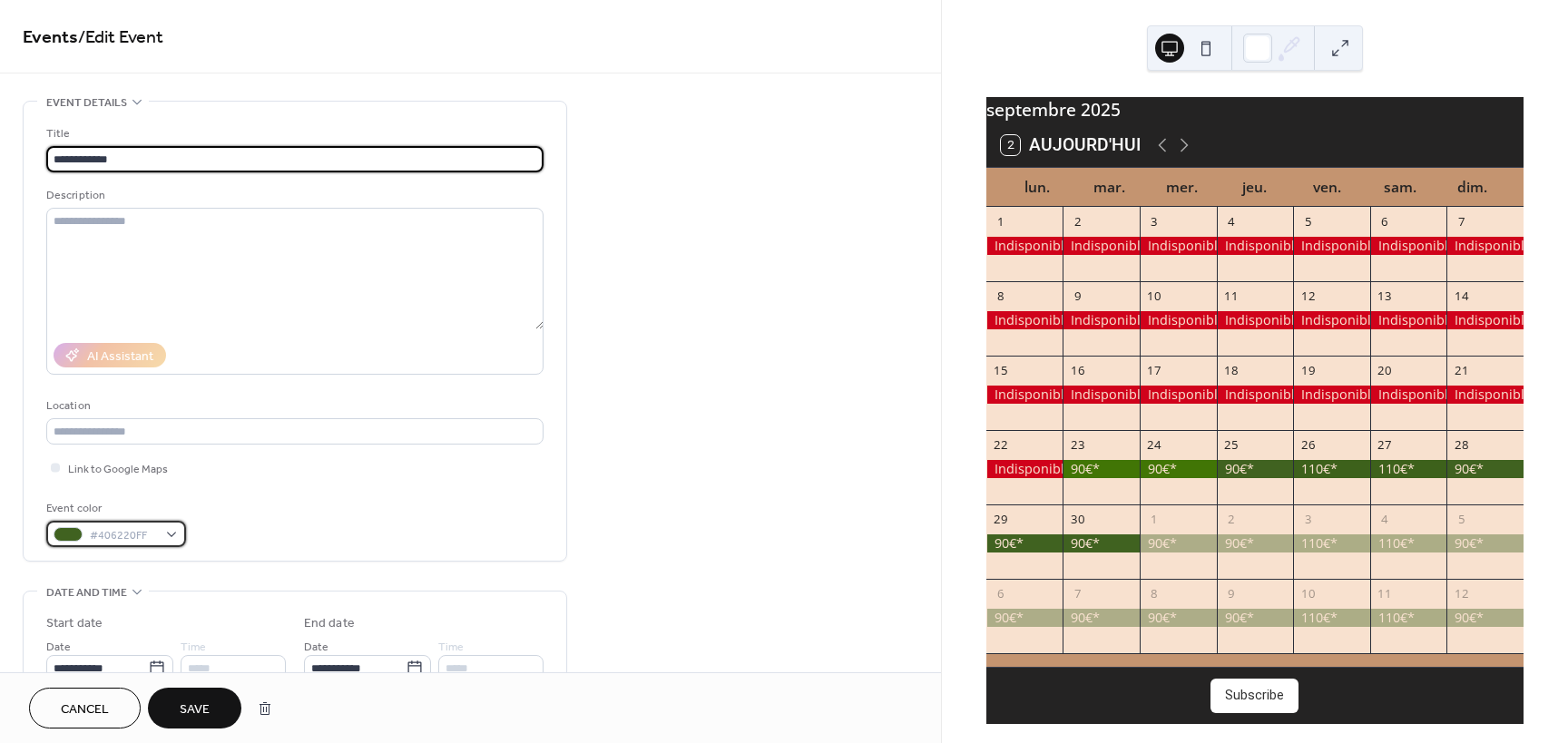 click on "#406220FF" at bounding box center [116, 533] 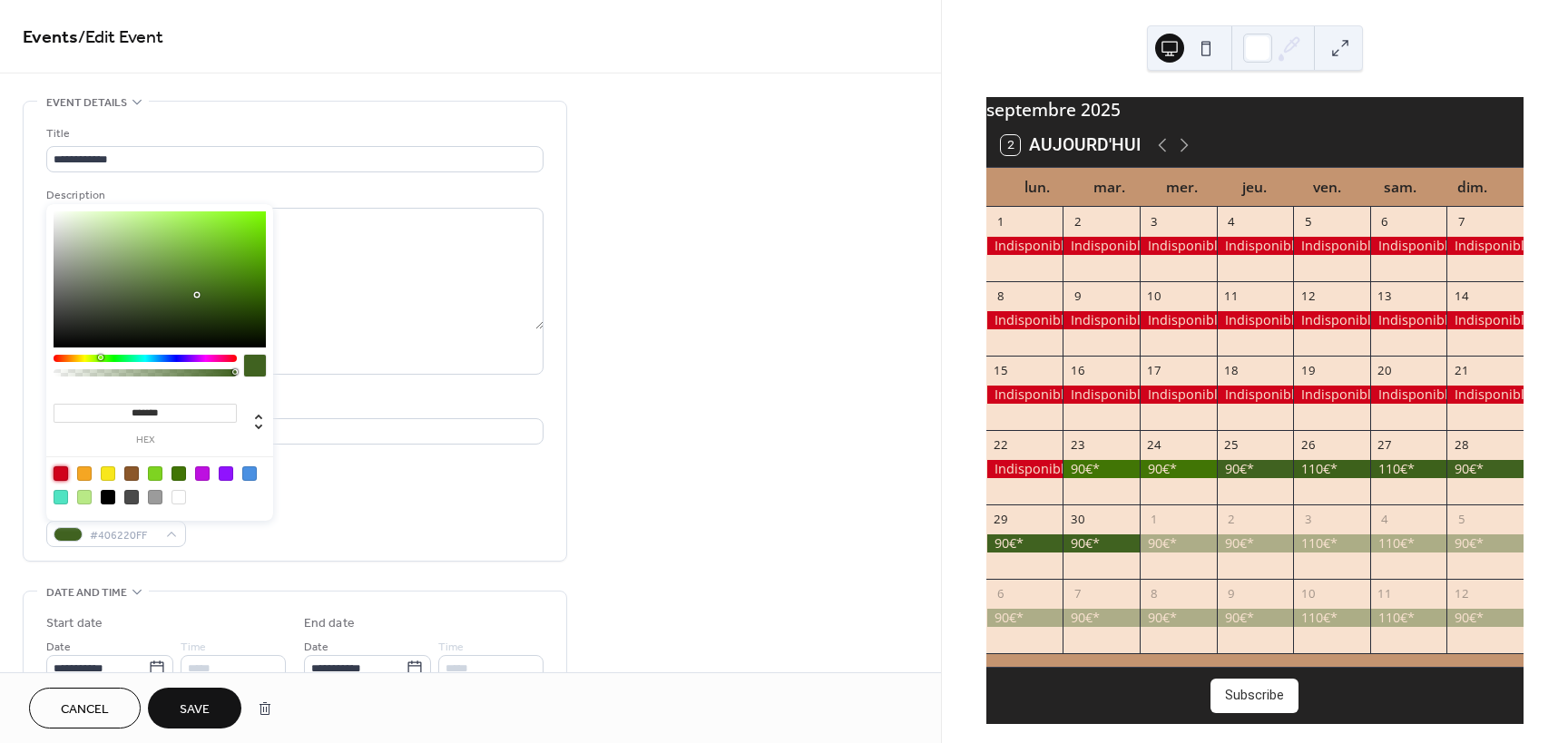 click at bounding box center (61, 474) 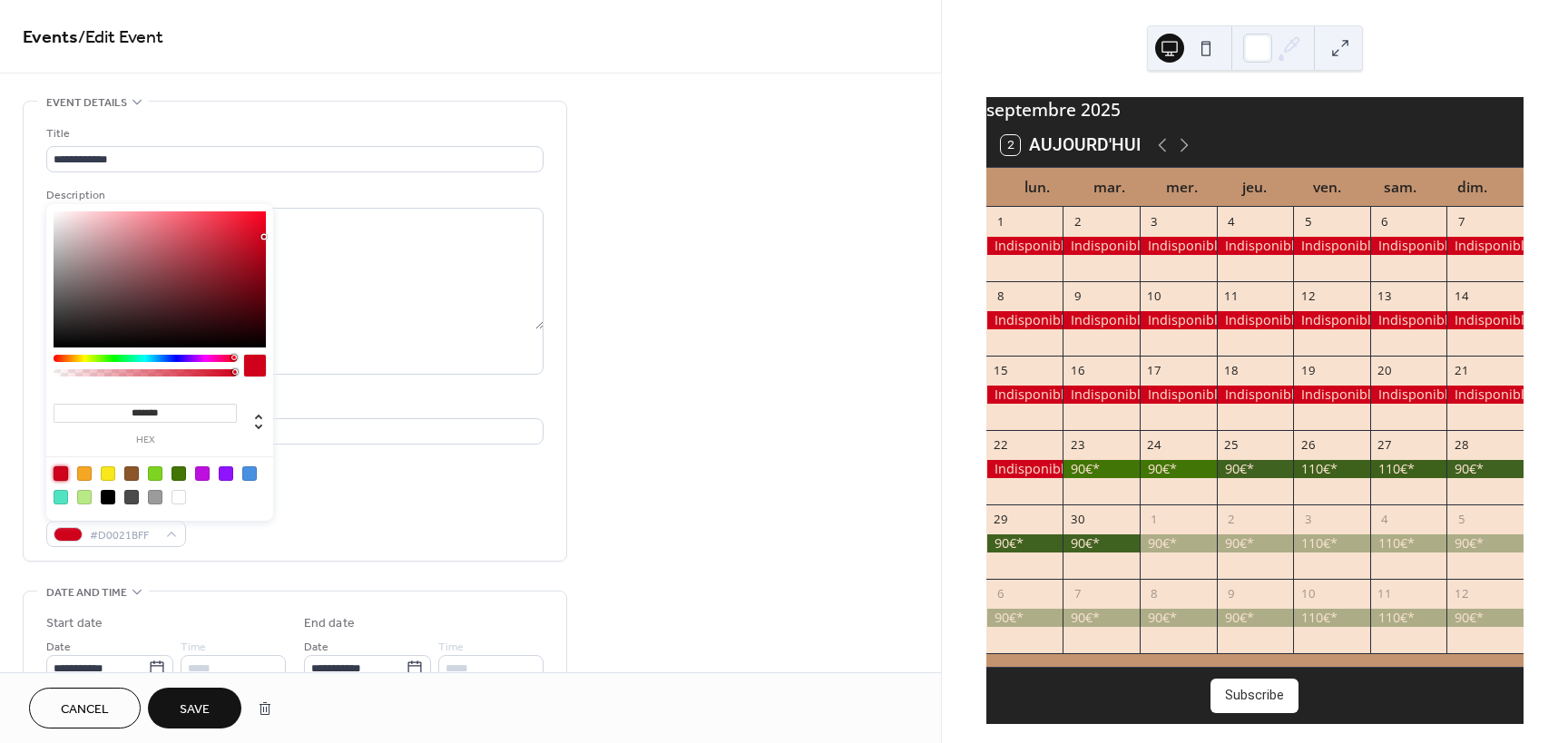 click on "Save" at bounding box center [194, 709] 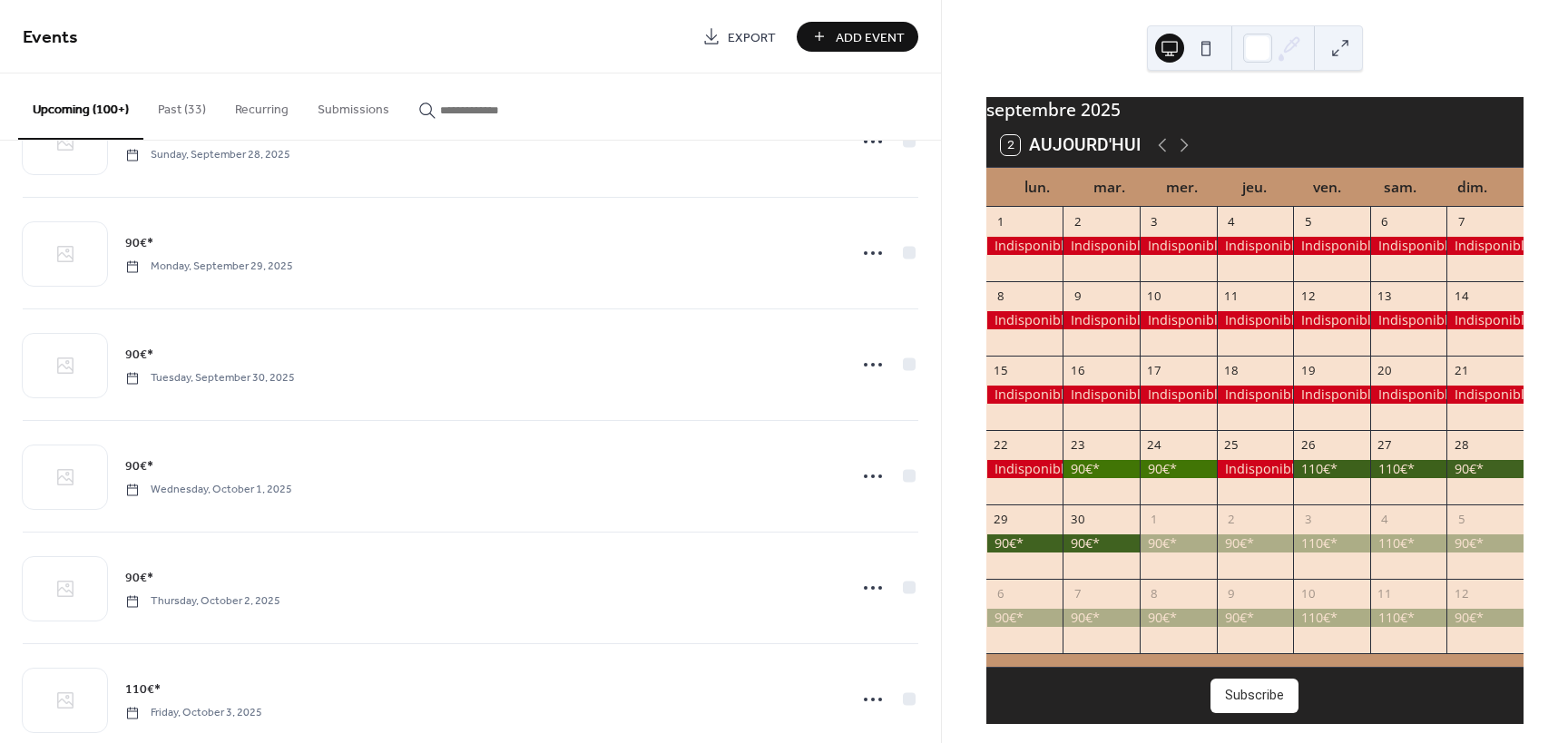 scroll, scrollTop: 6509, scrollLeft: 0, axis: vertical 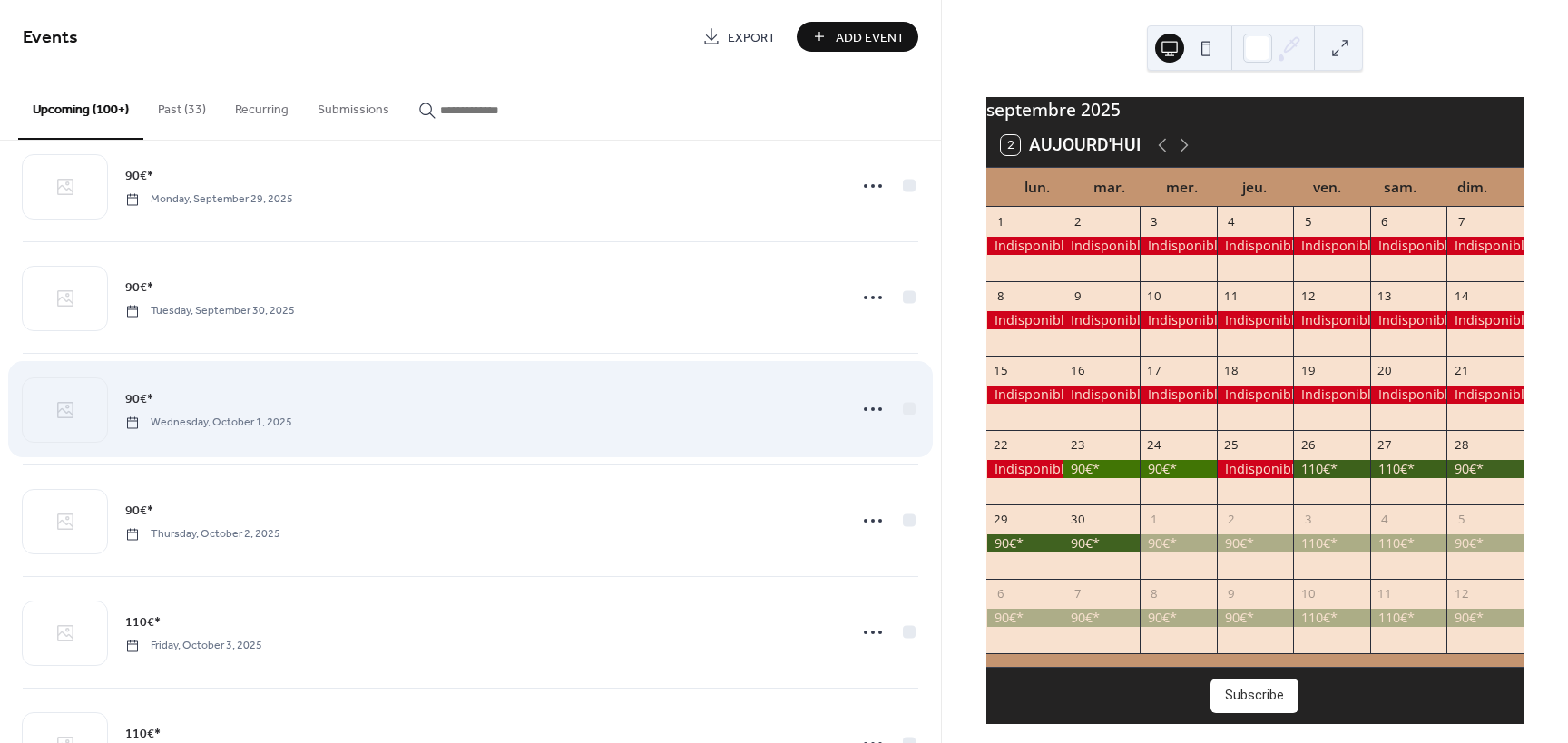 click on "90€*" at bounding box center (139, 399) 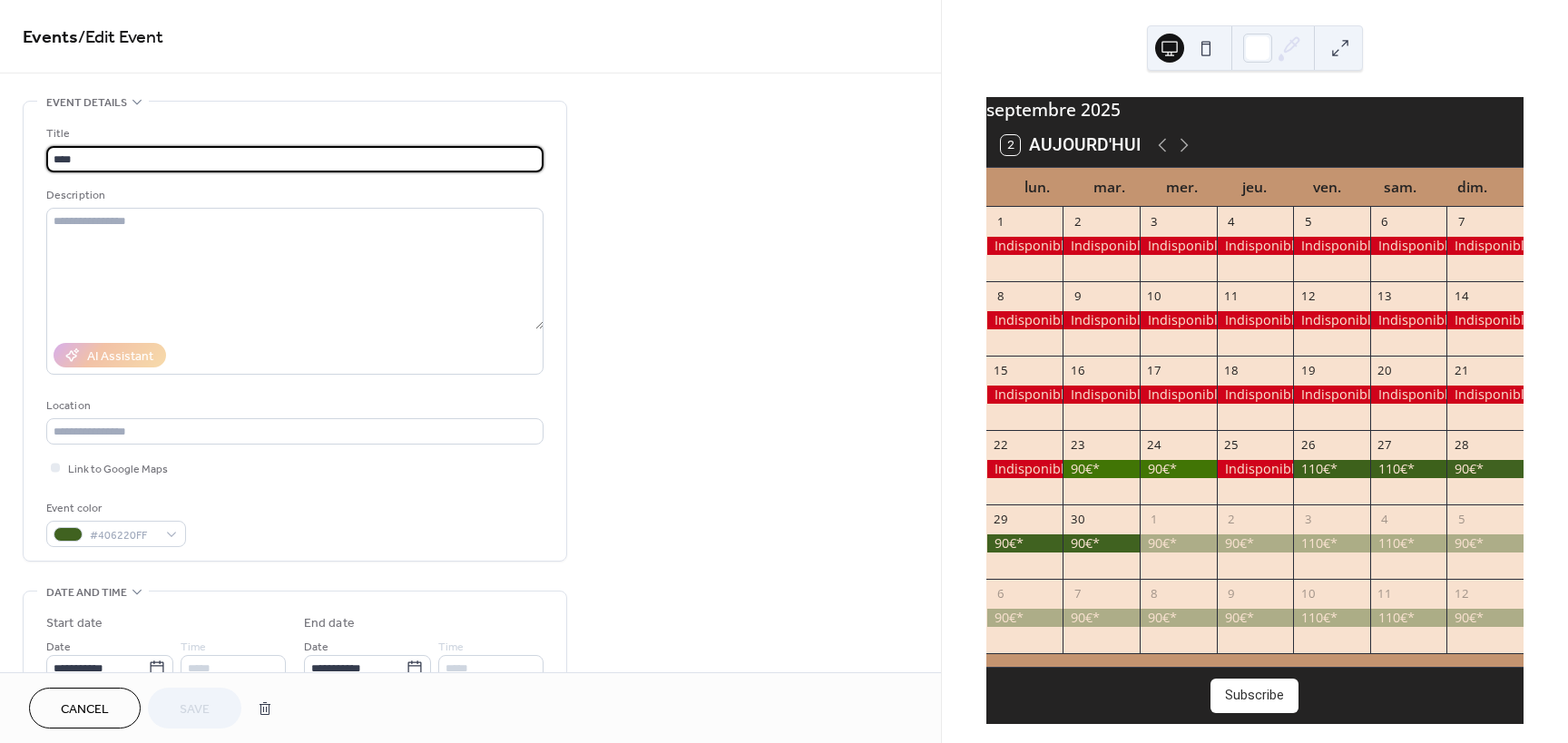 drag, startPoint x: 88, startPoint y: 157, endPoint x: 8, endPoint y: 155, distance: 80.025 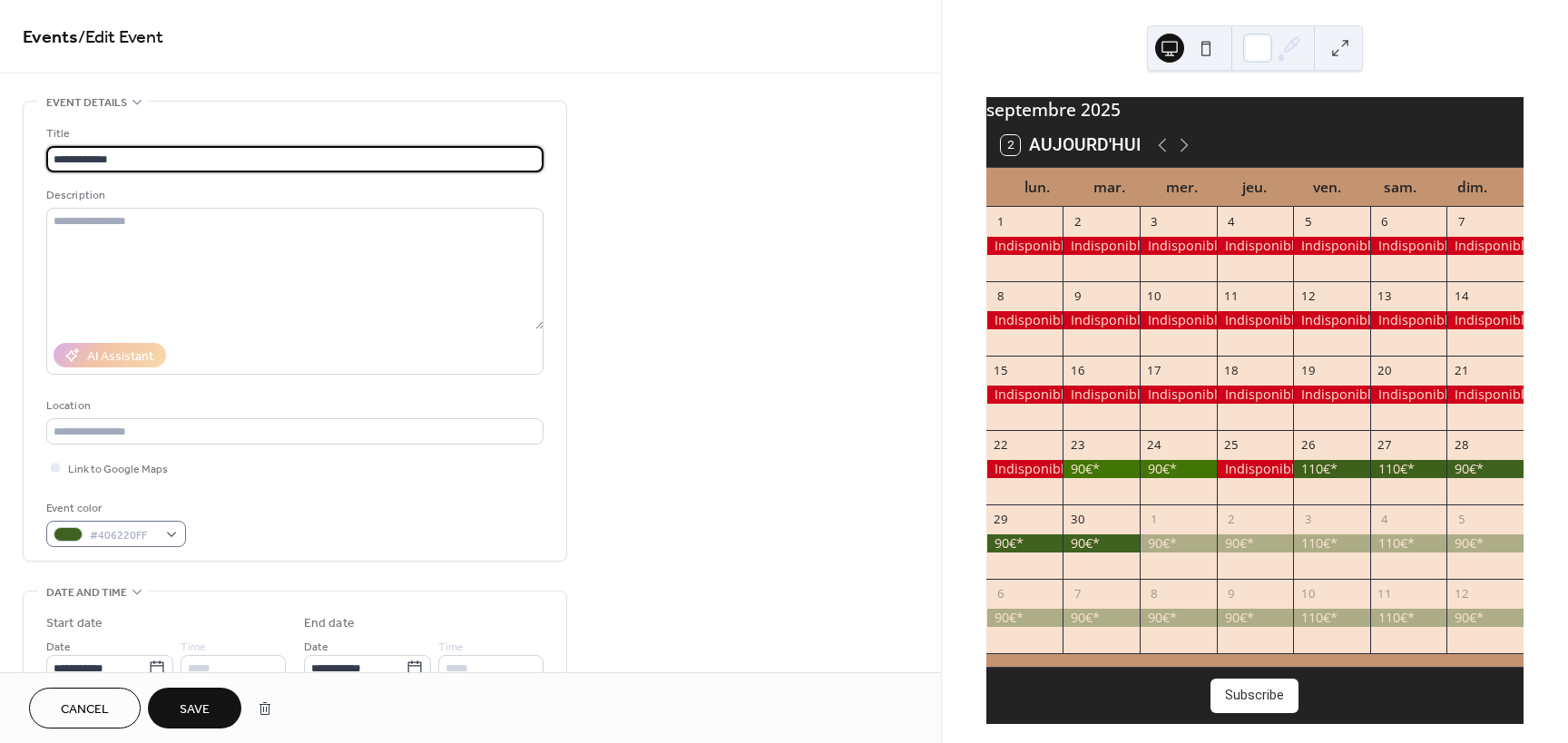 type on "**********" 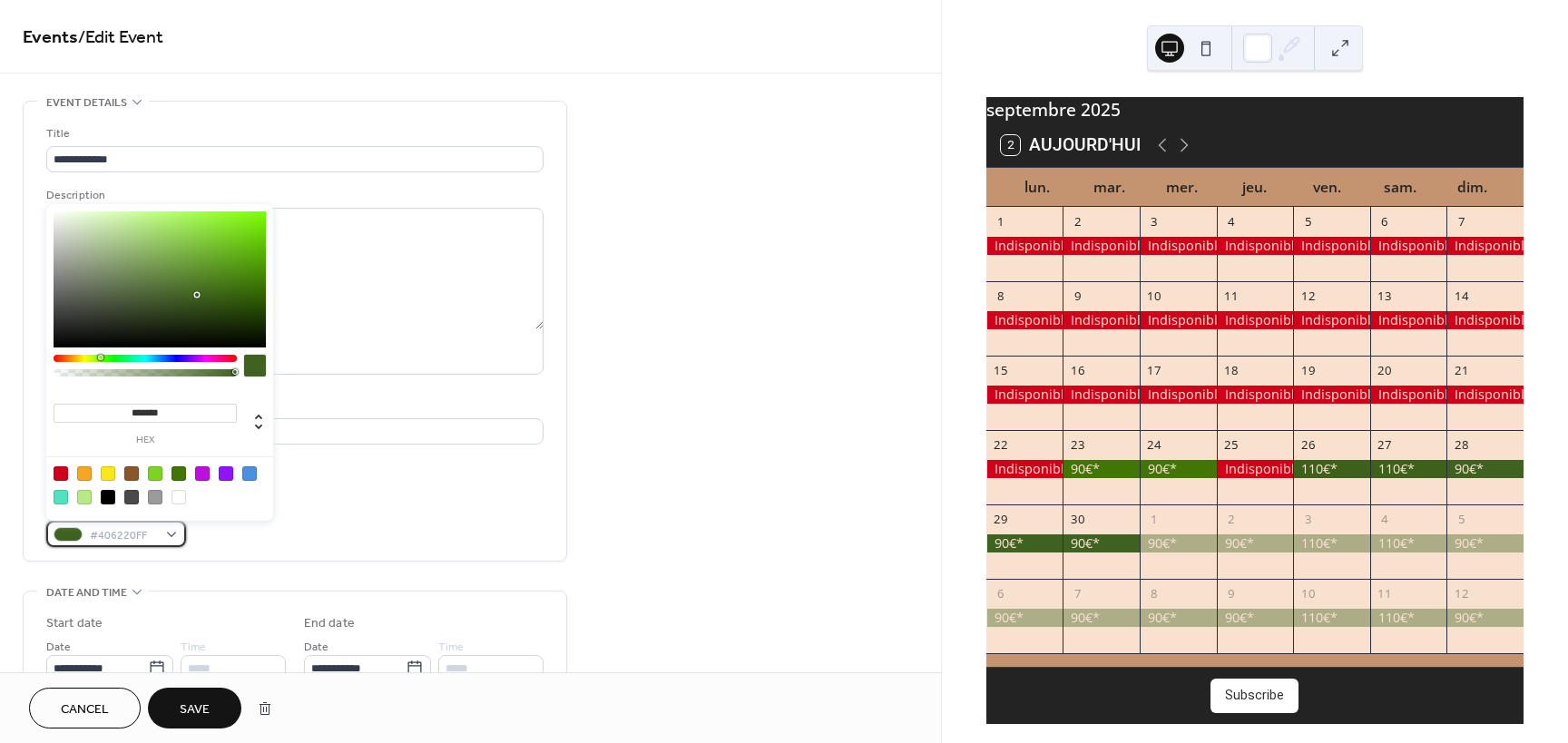 click on "#406220FF" at bounding box center (116, 533) 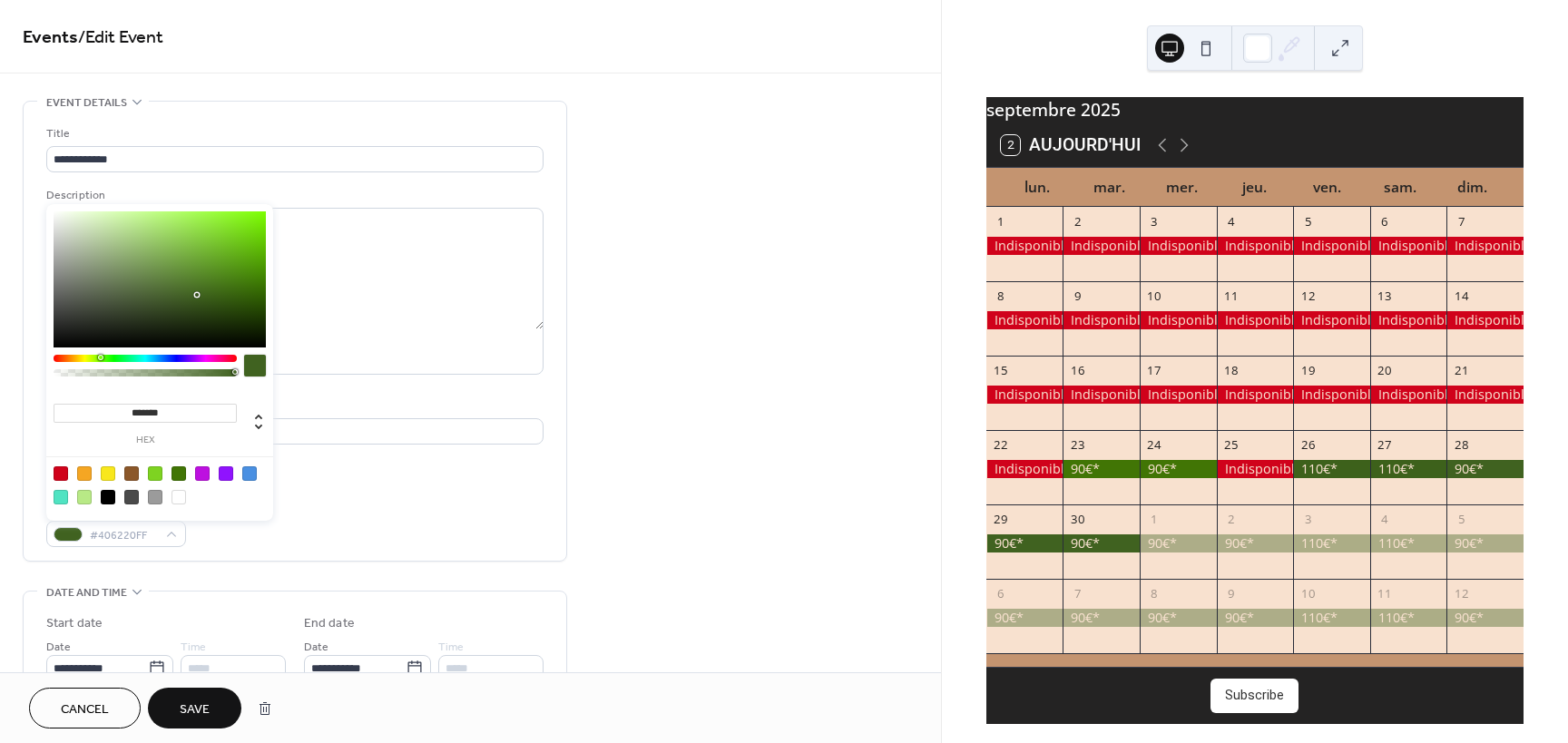 click at bounding box center [61, 474] 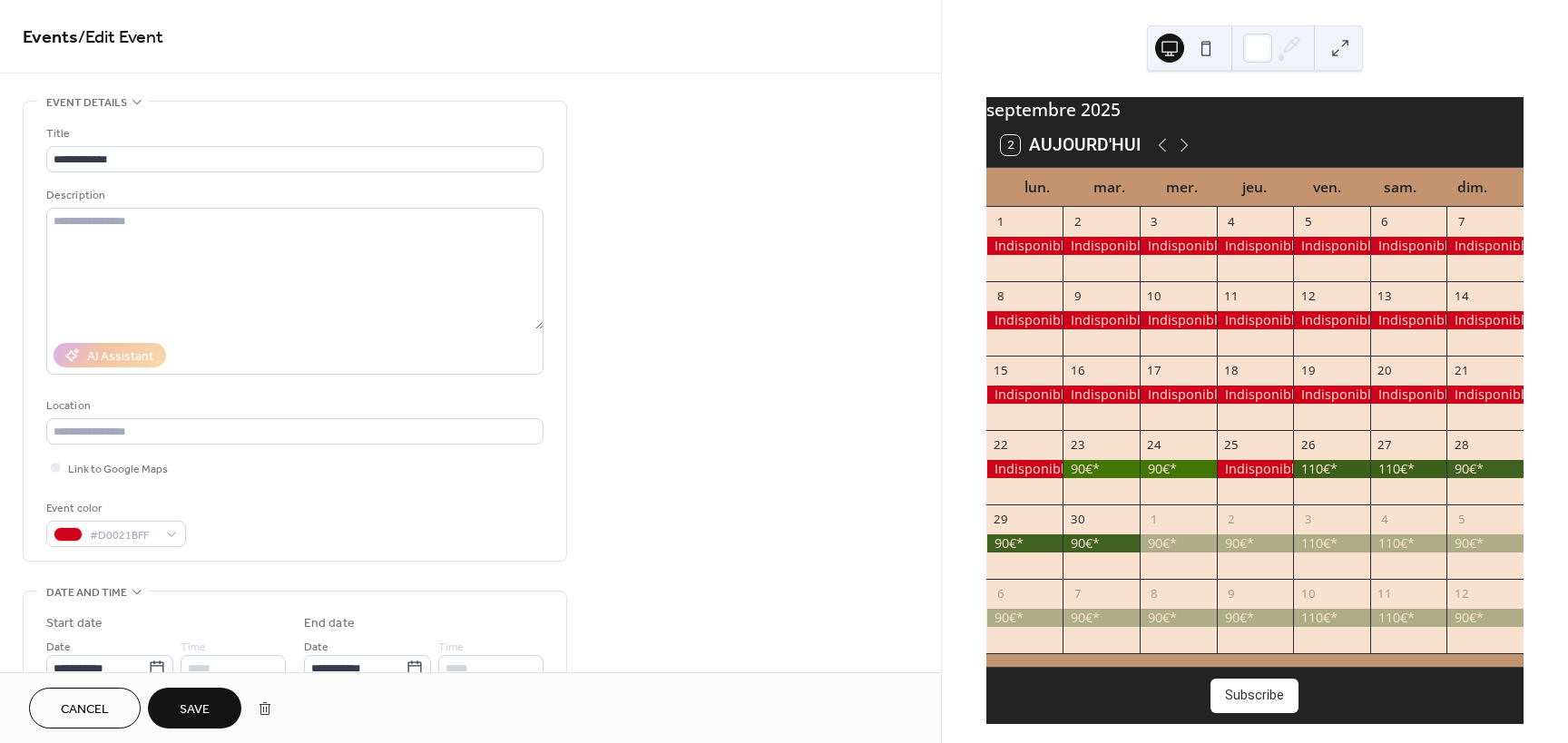 click on "Save" at bounding box center (194, 708) 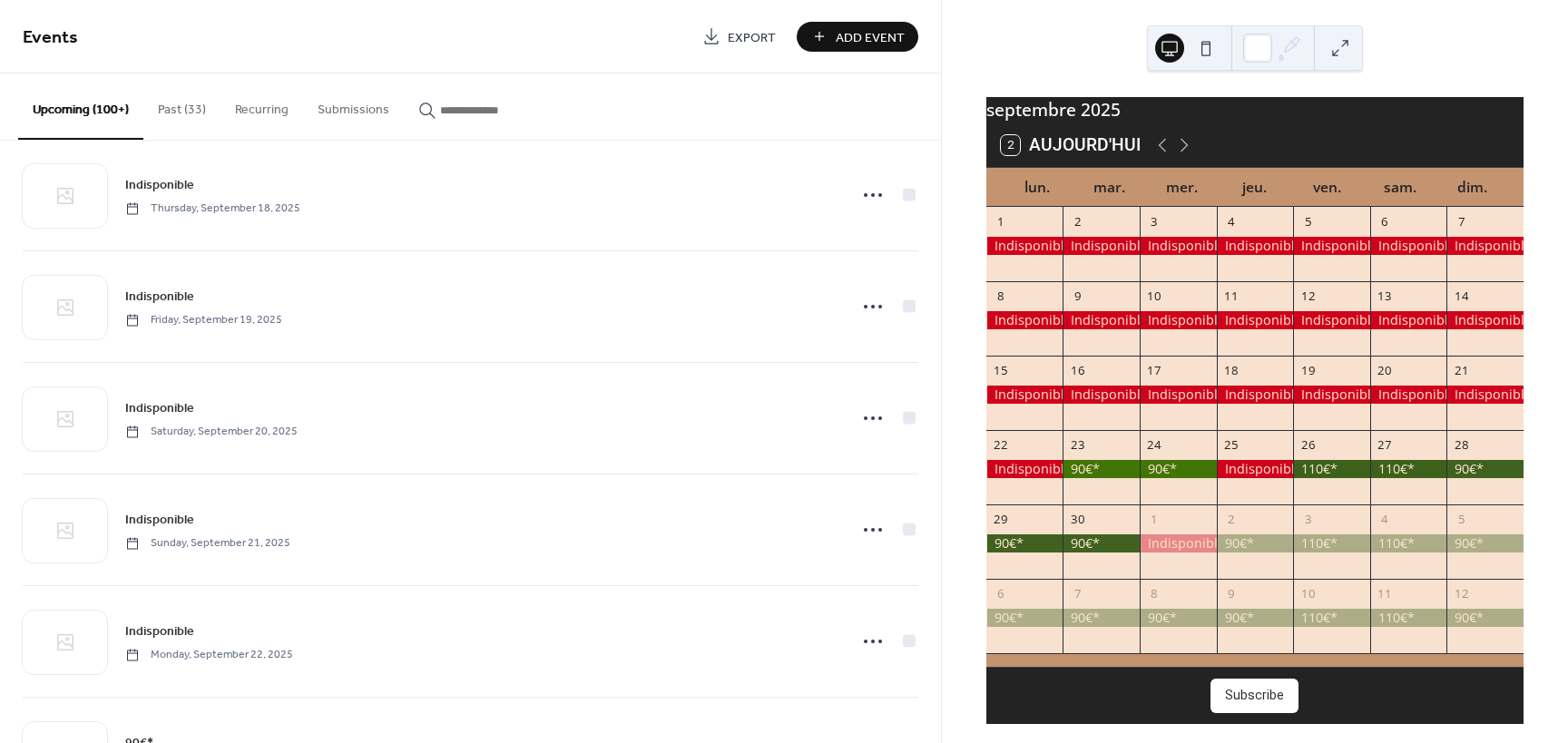 scroll, scrollTop: 4640, scrollLeft: 0, axis: vertical 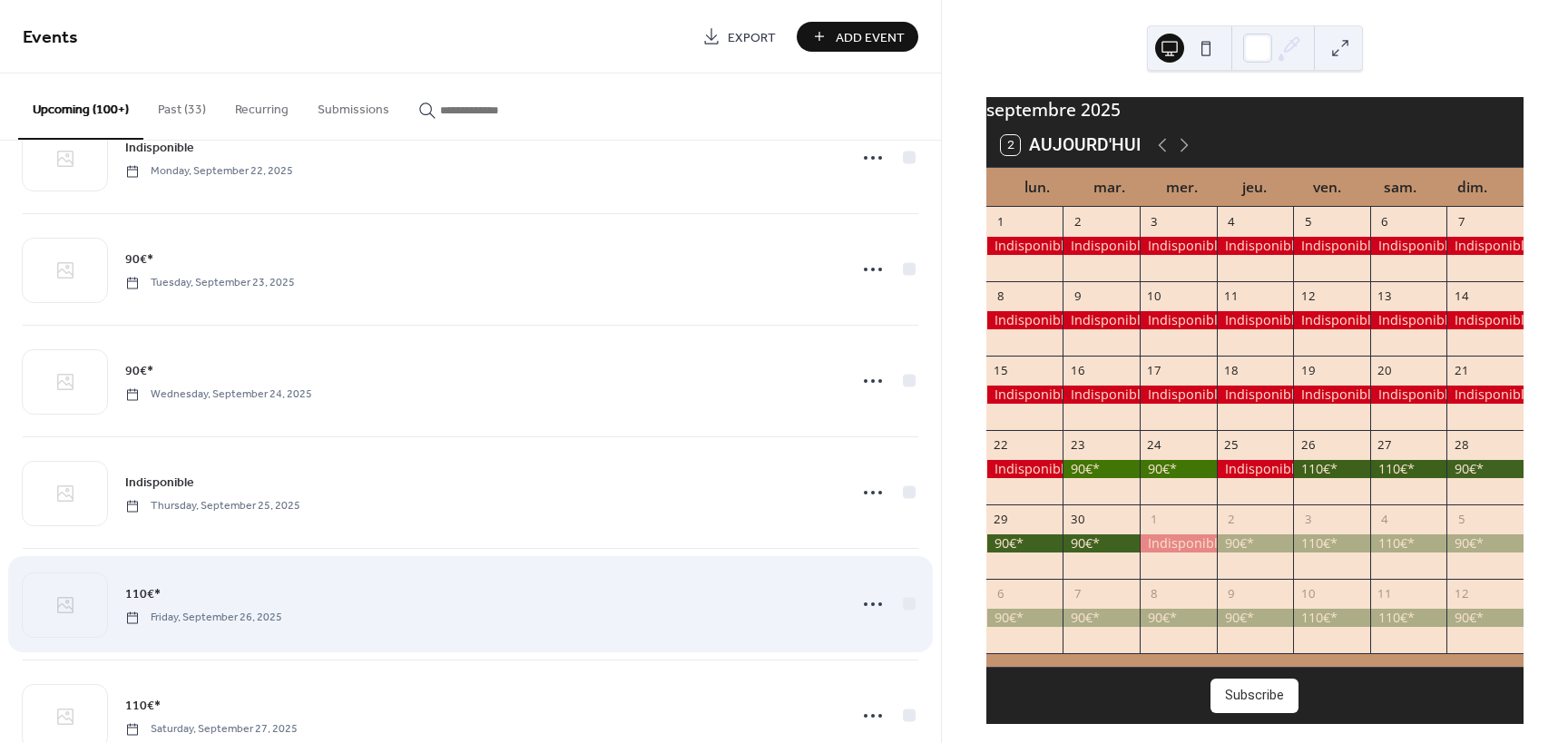 click on "110€*" at bounding box center (142, 594) 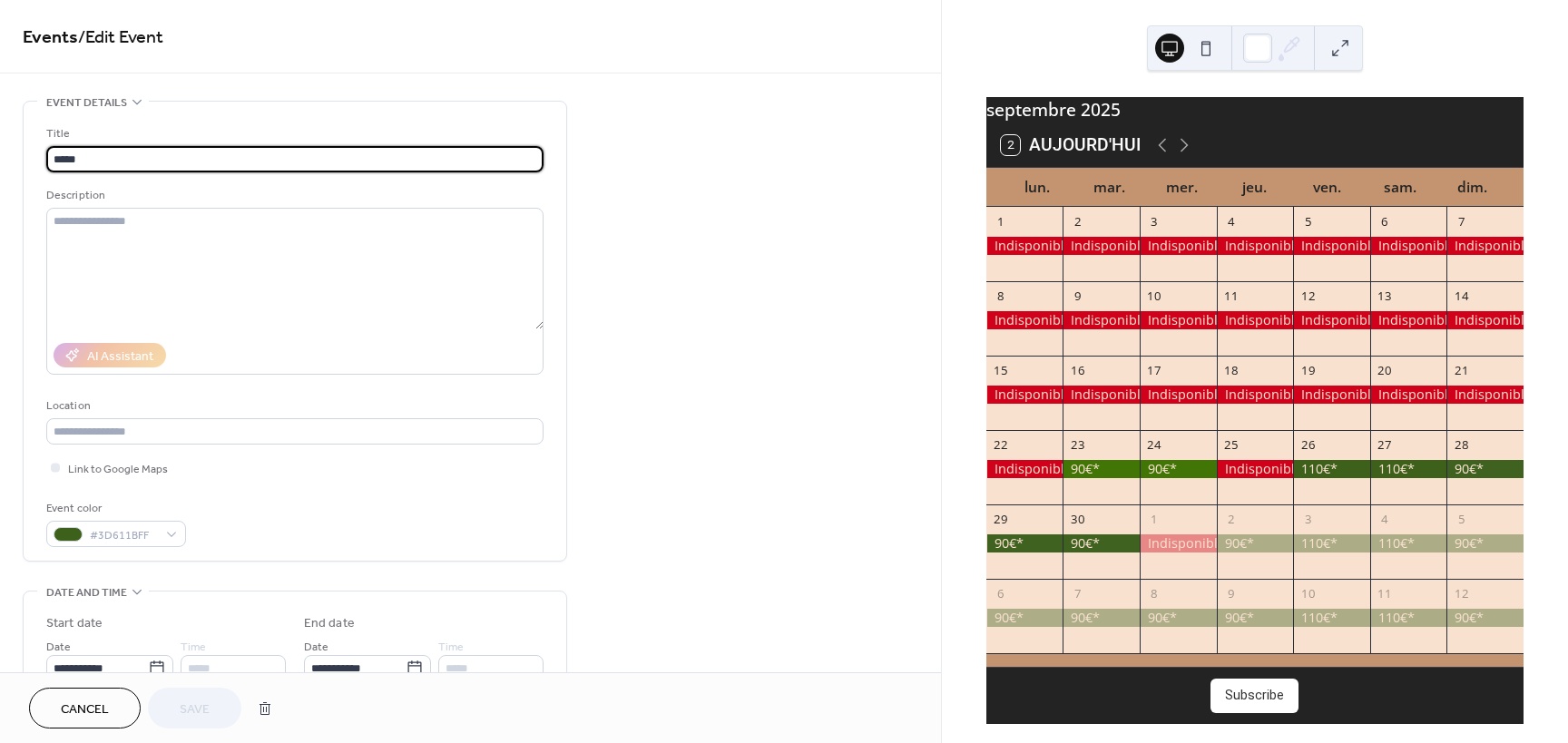 drag, startPoint x: 99, startPoint y: 165, endPoint x: 44, endPoint y: 166, distance: 55.00909 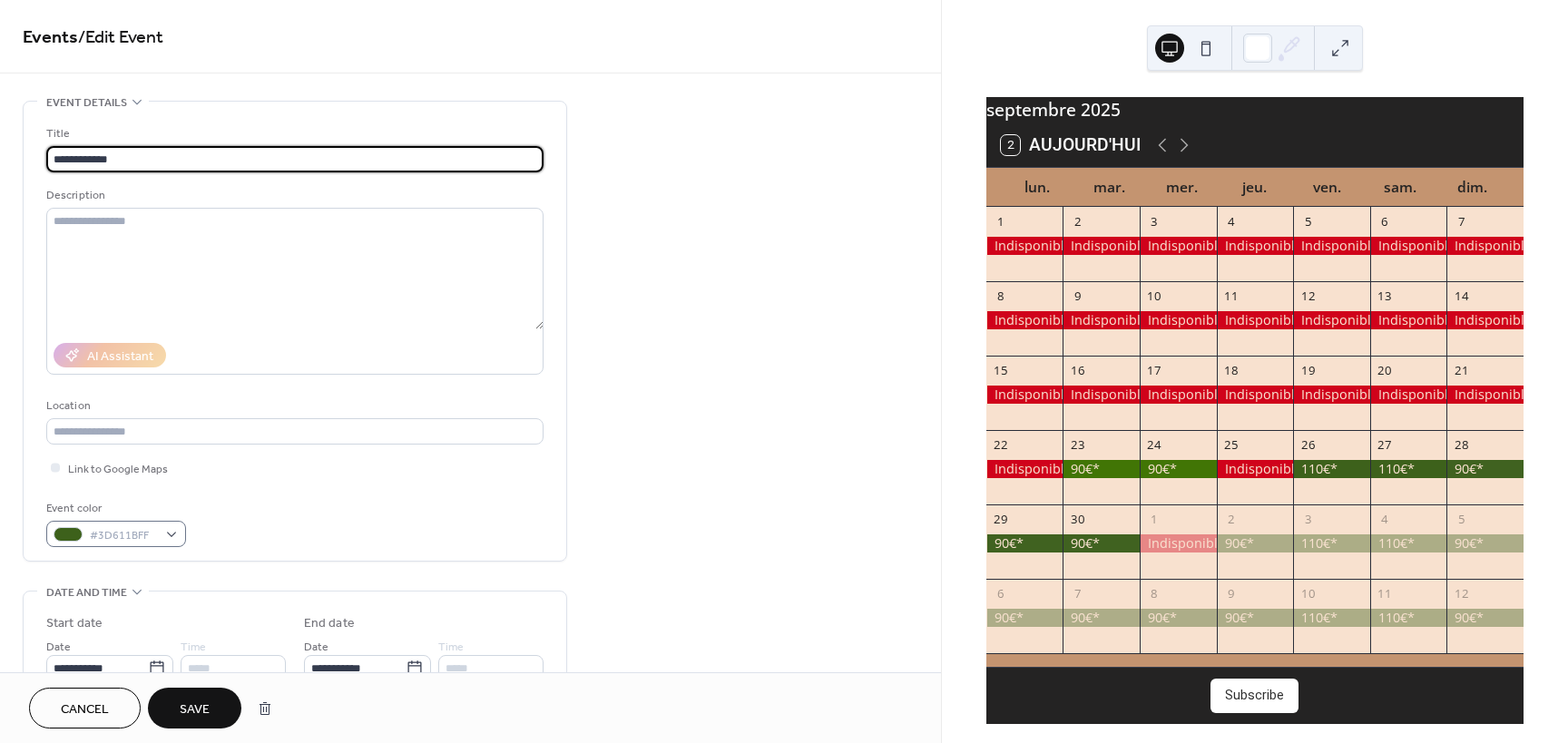 type on "**********" 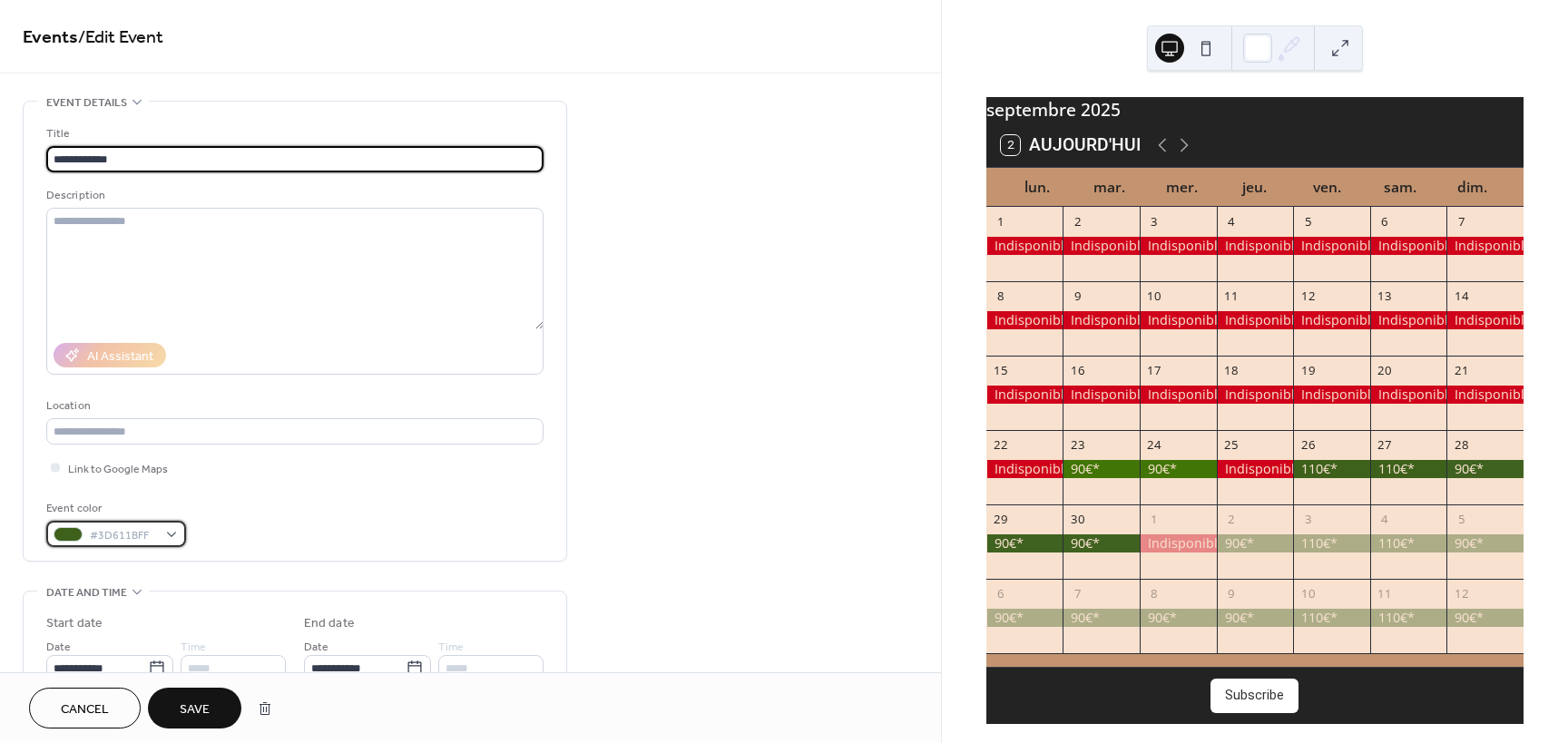 click on "#3D611BFF" at bounding box center (116, 533) 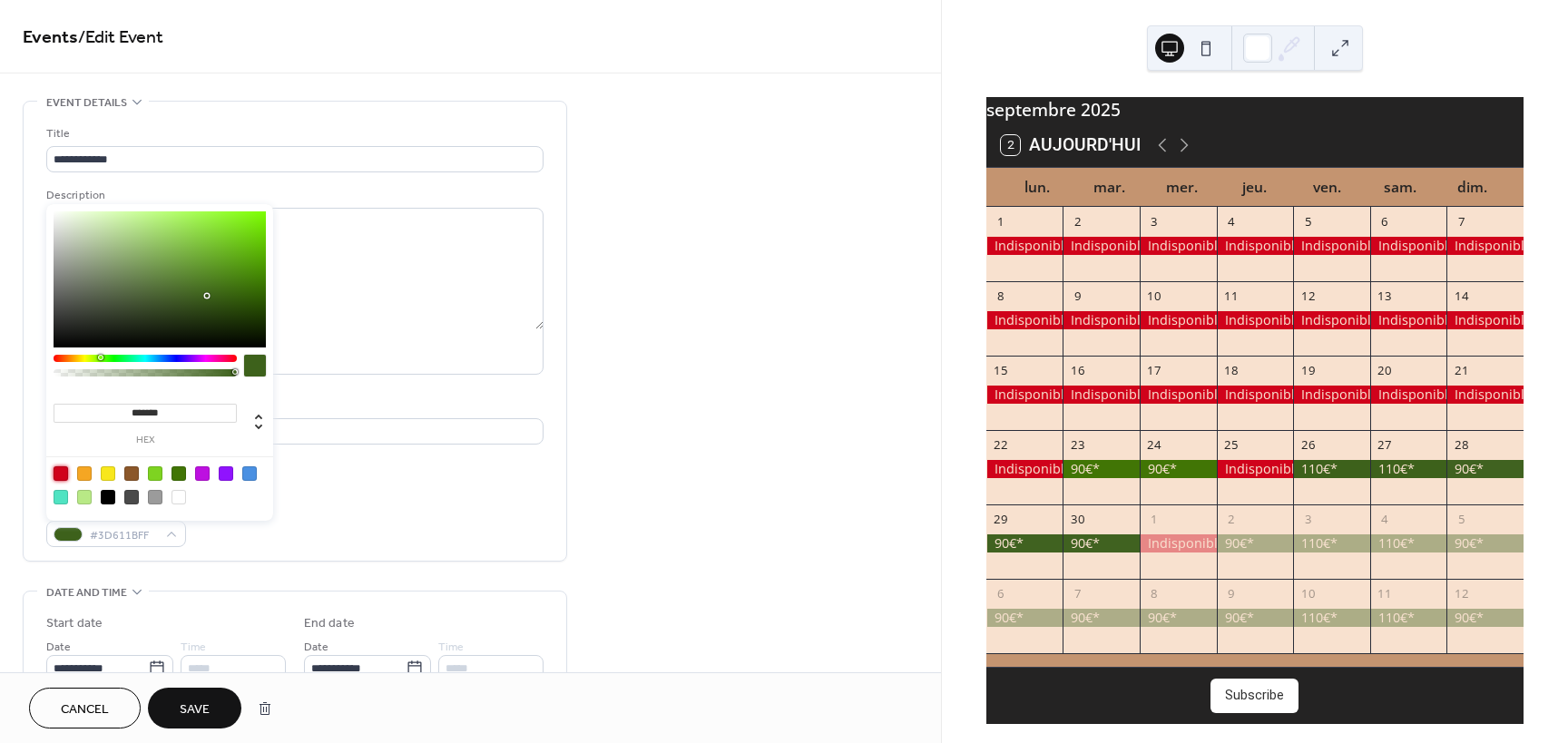 click at bounding box center [61, 474] 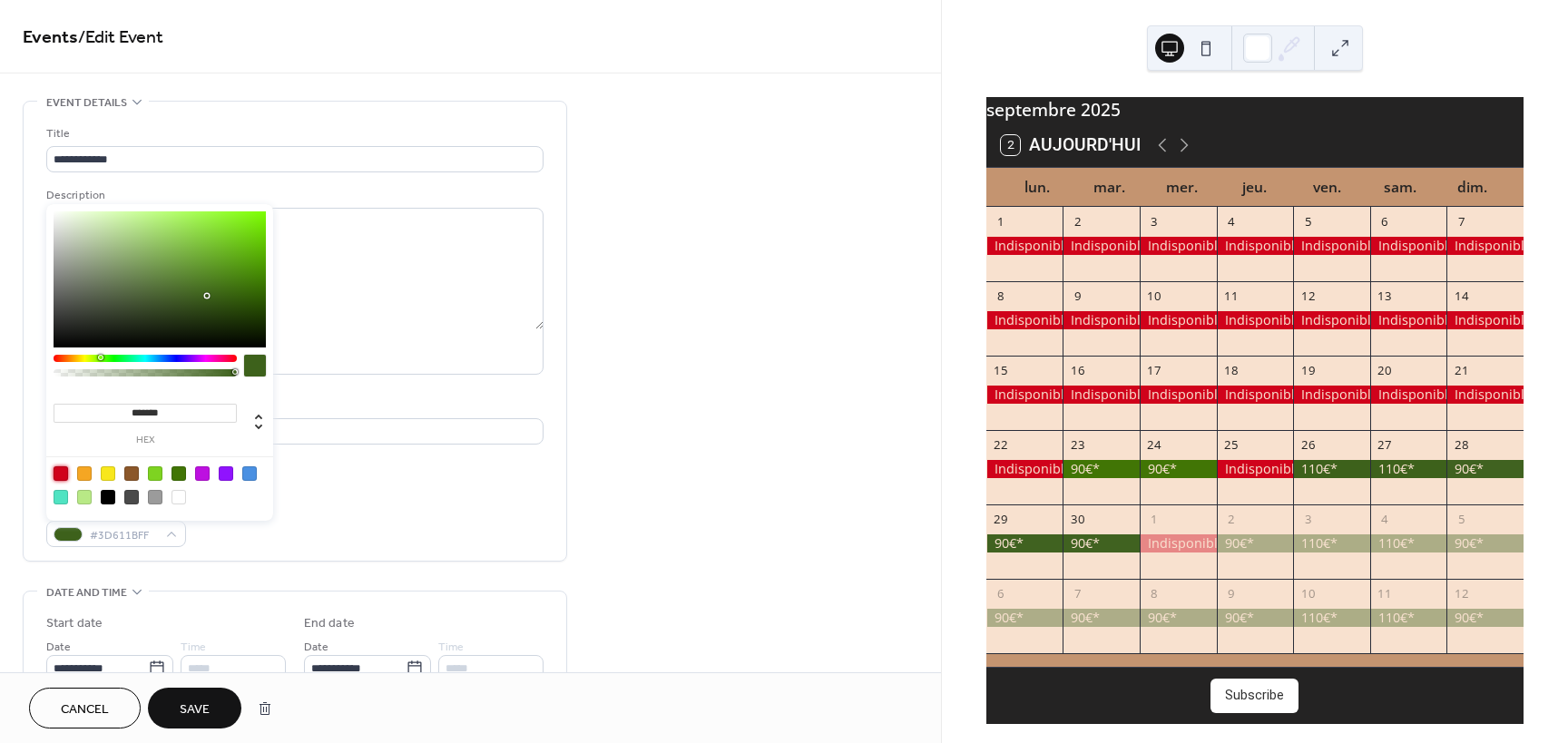 type on "*******" 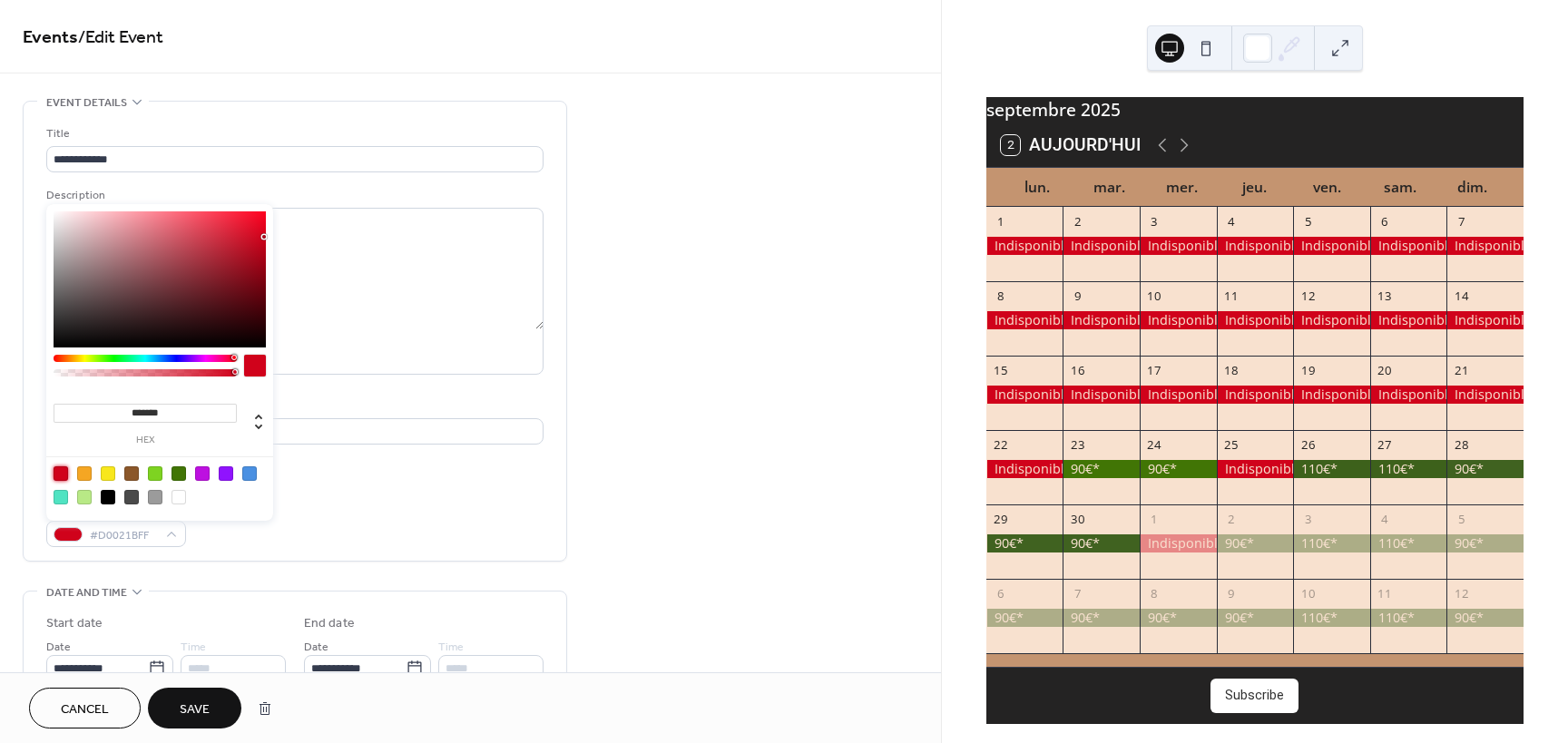 click on "Save" at bounding box center [194, 709] 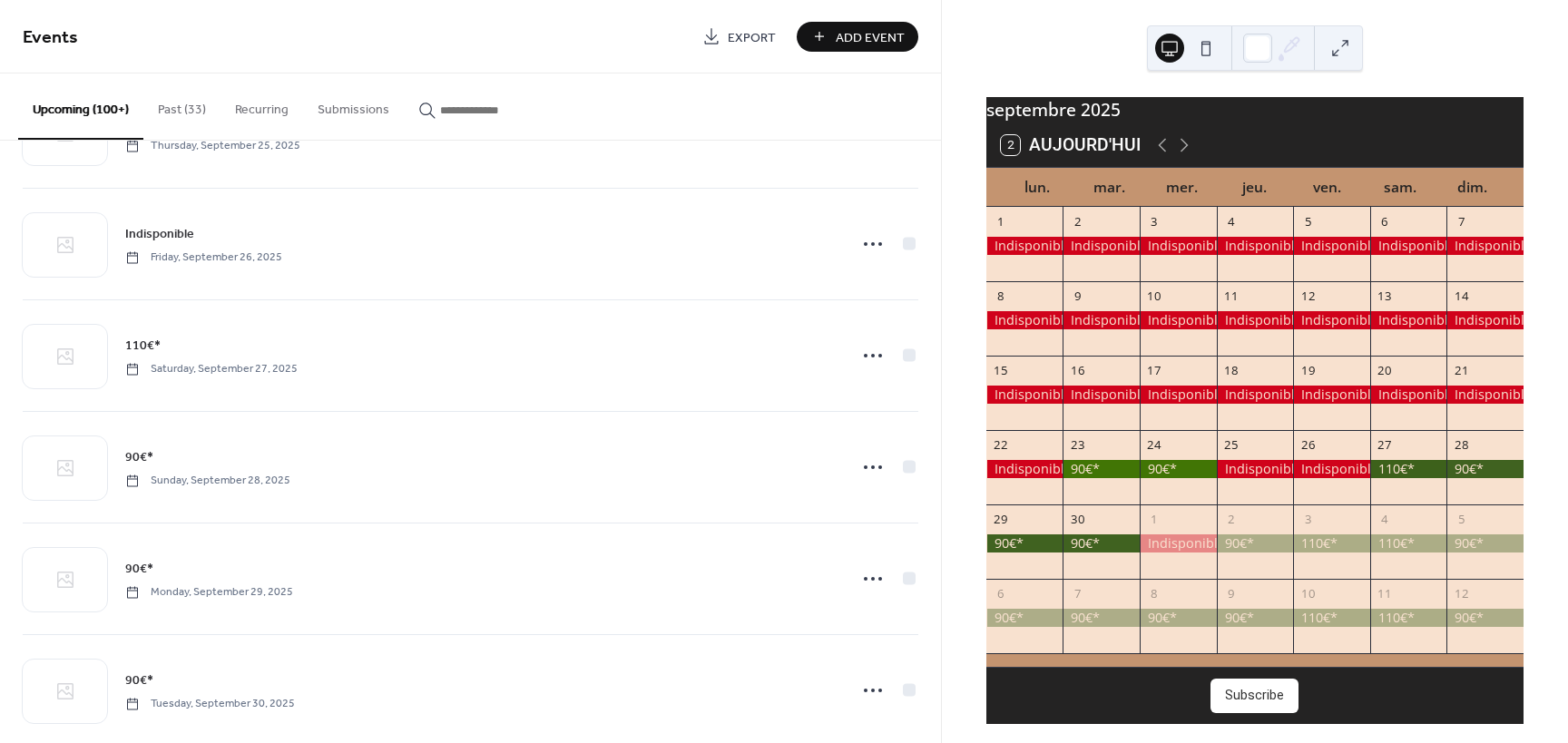 scroll, scrollTop: 6119, scrollLeft: 0, axis: vertical 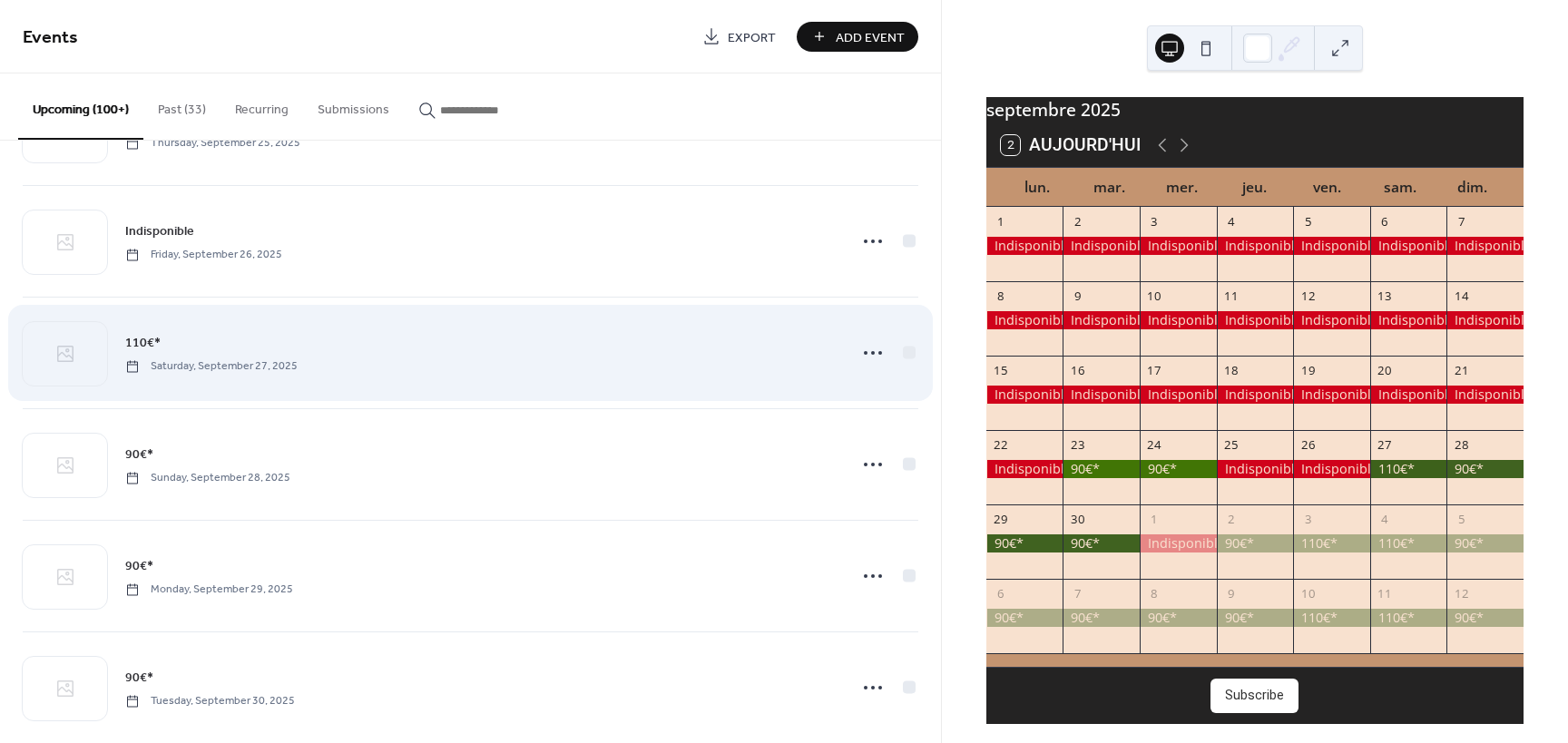 click on "110€*" at bounding box center [142, 343] 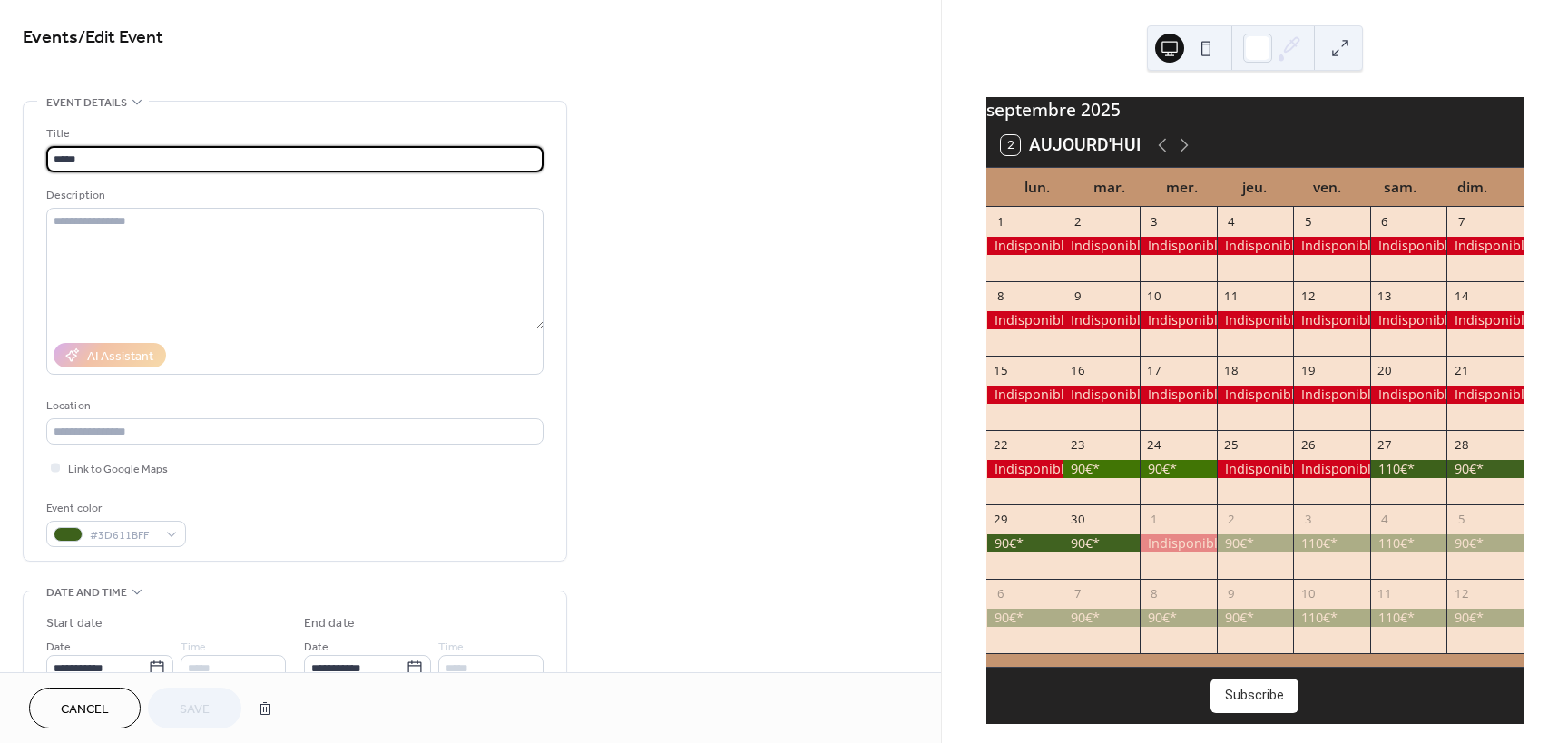 drag, startPoint x: 93, startPoint y: 160, endPoint x: 13, endPoint y: 158, distance: 80.025 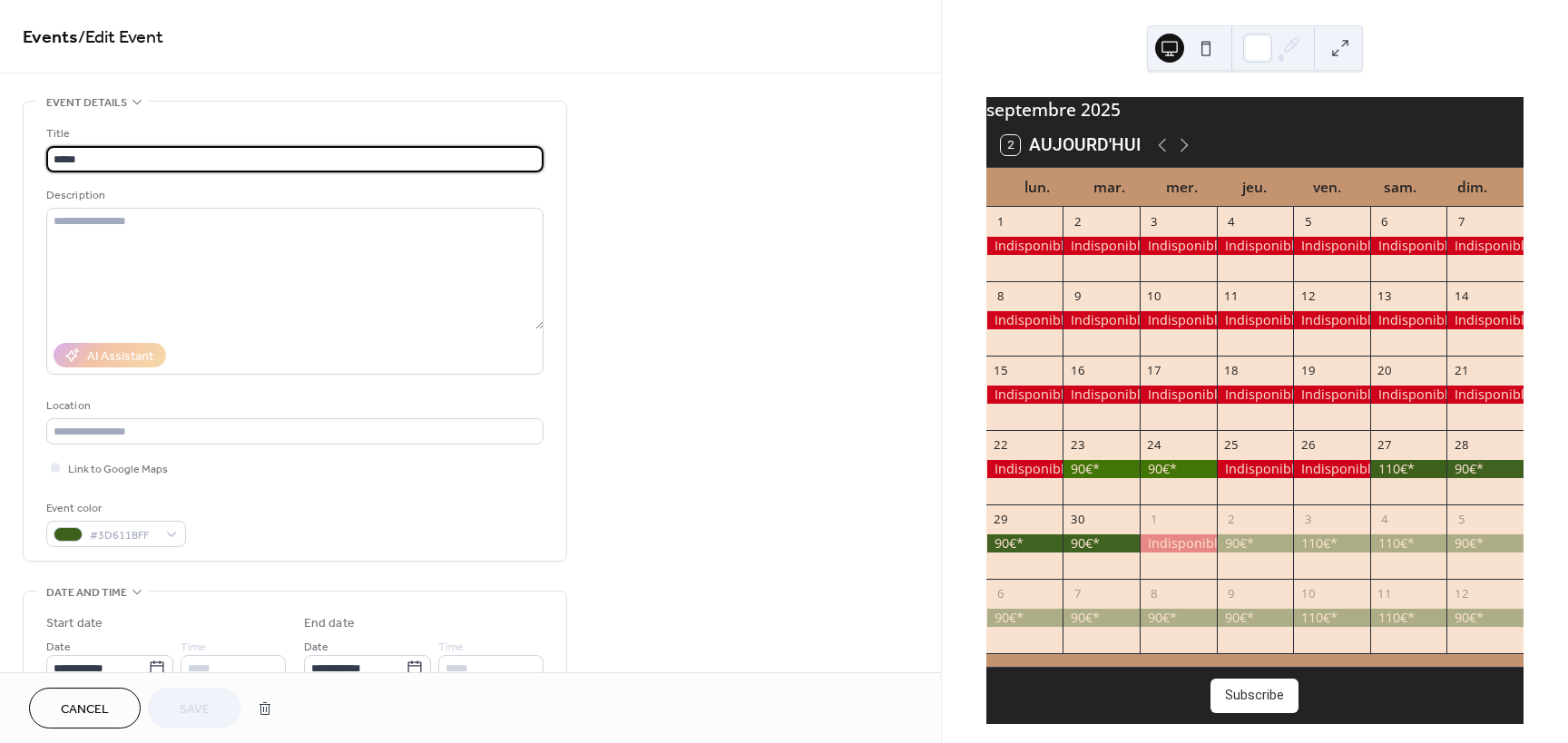 click on "**********" at bounding box center [470, 653] 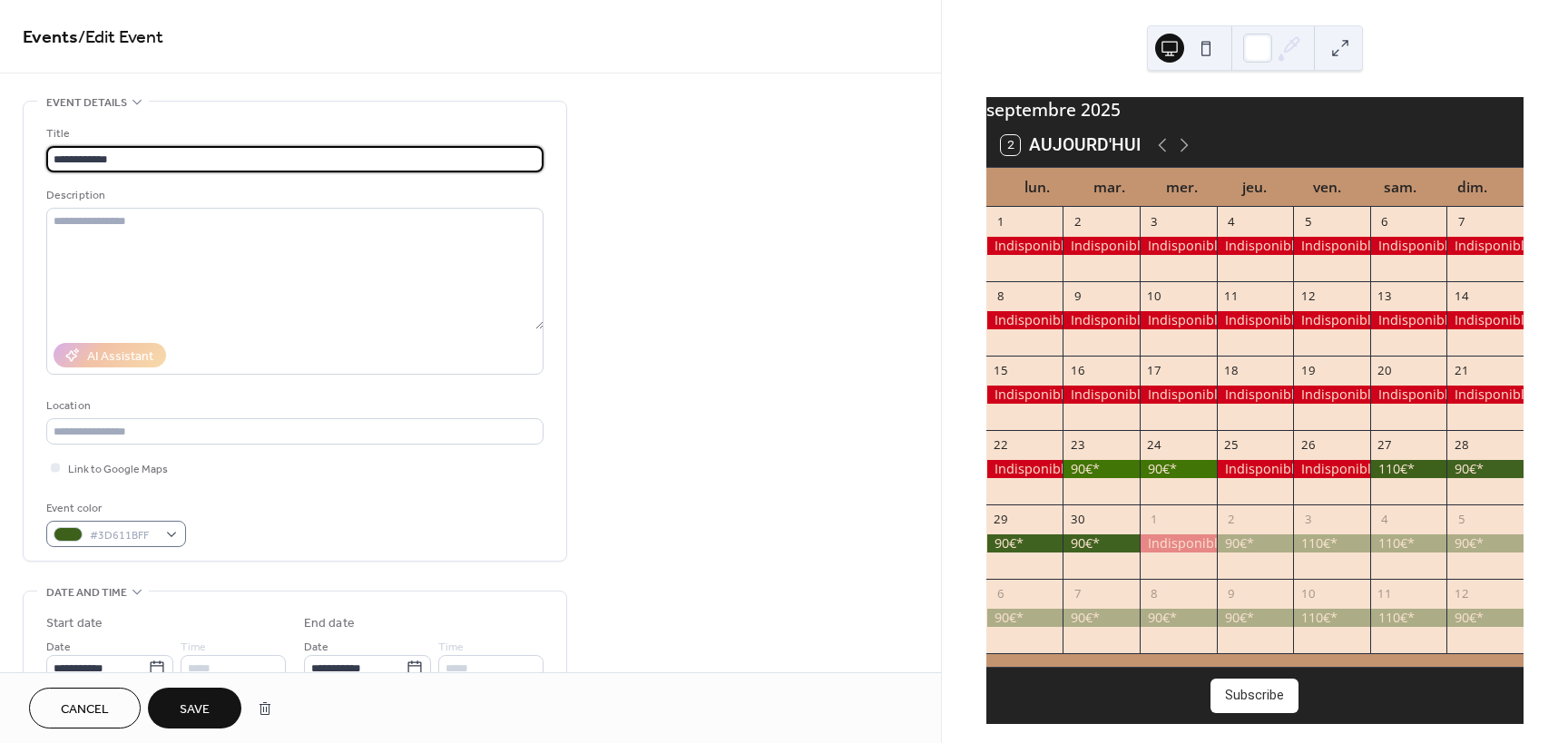 type on "**********" 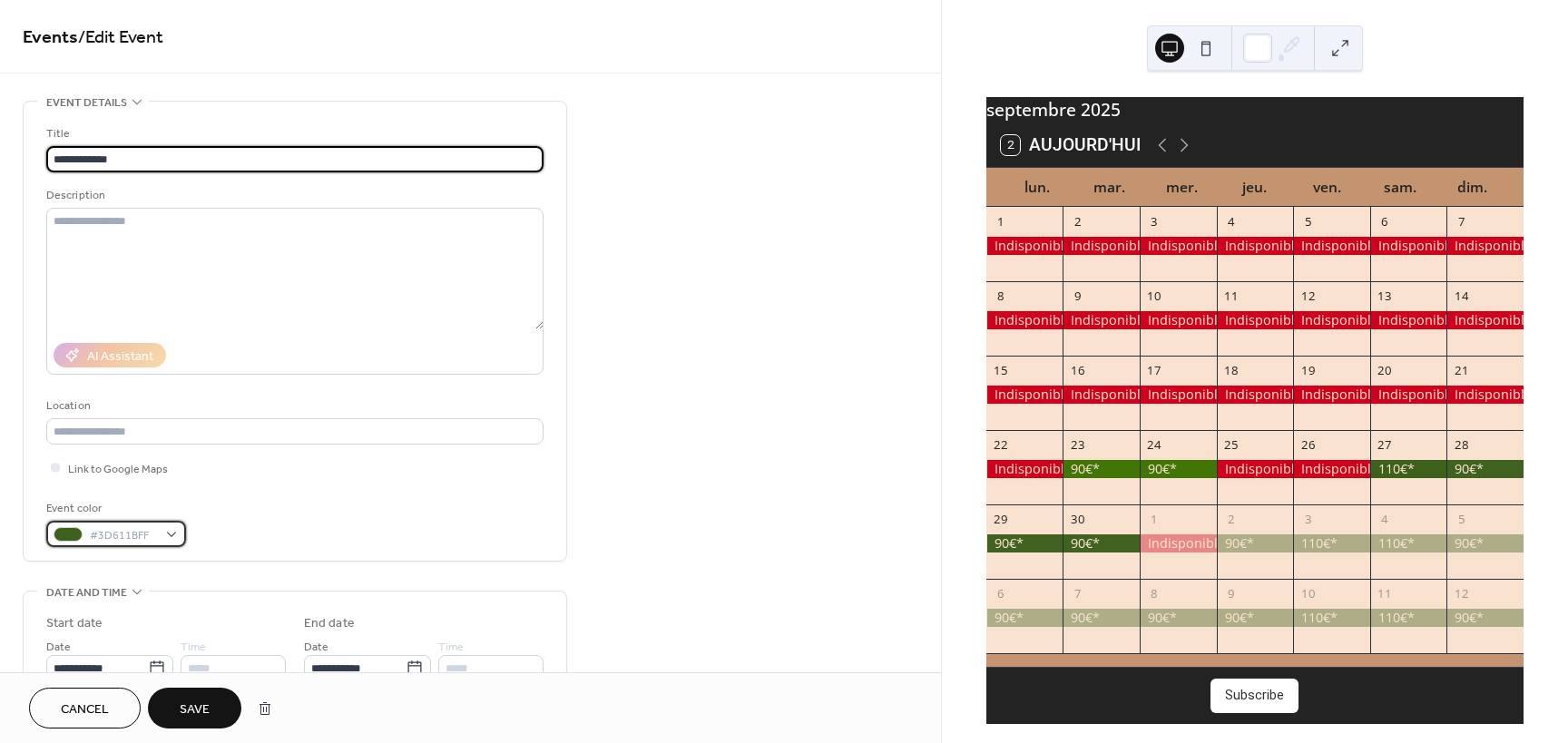 click on "#3D611BFF" at bounding box center [116, 533] 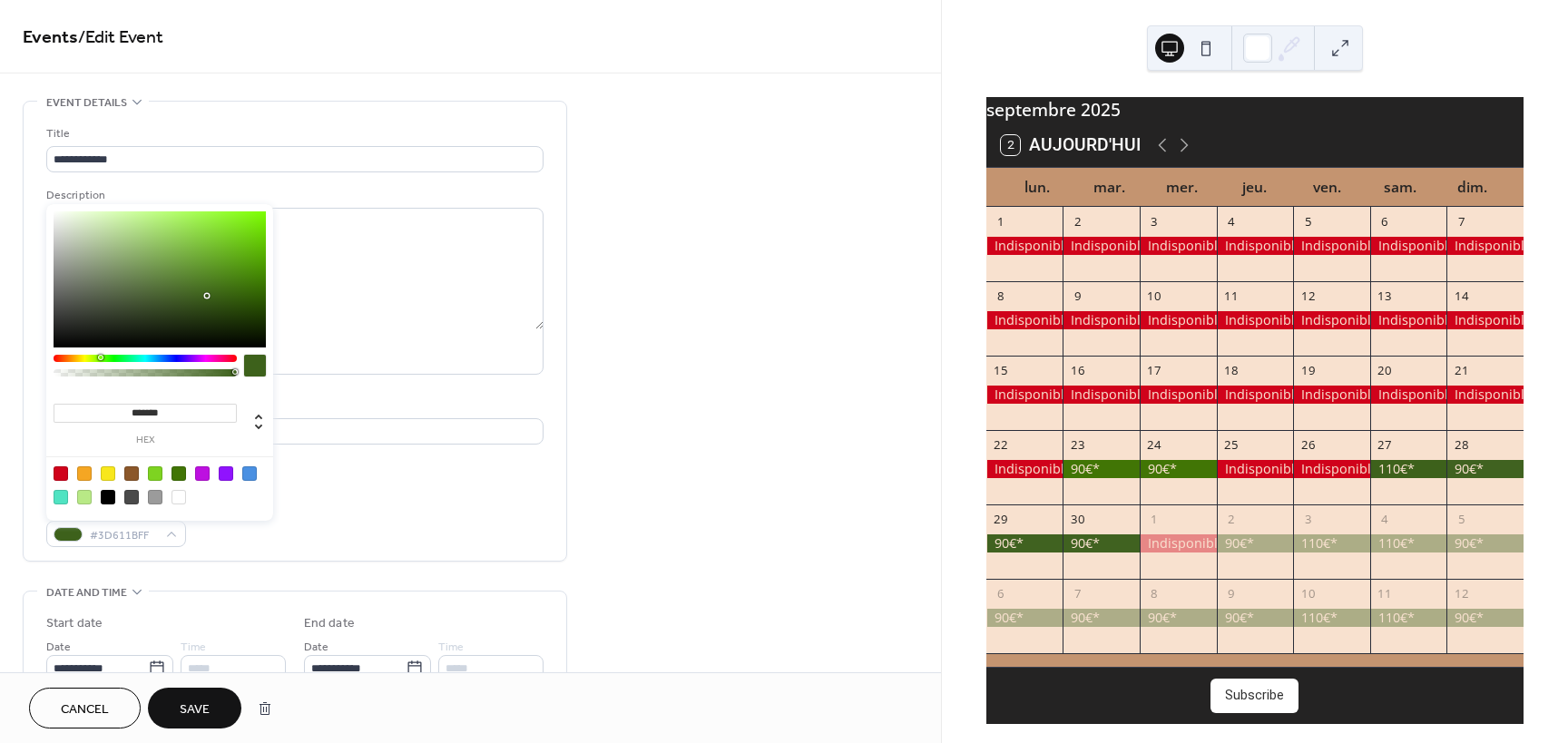 click at bounding box center [61, 474] 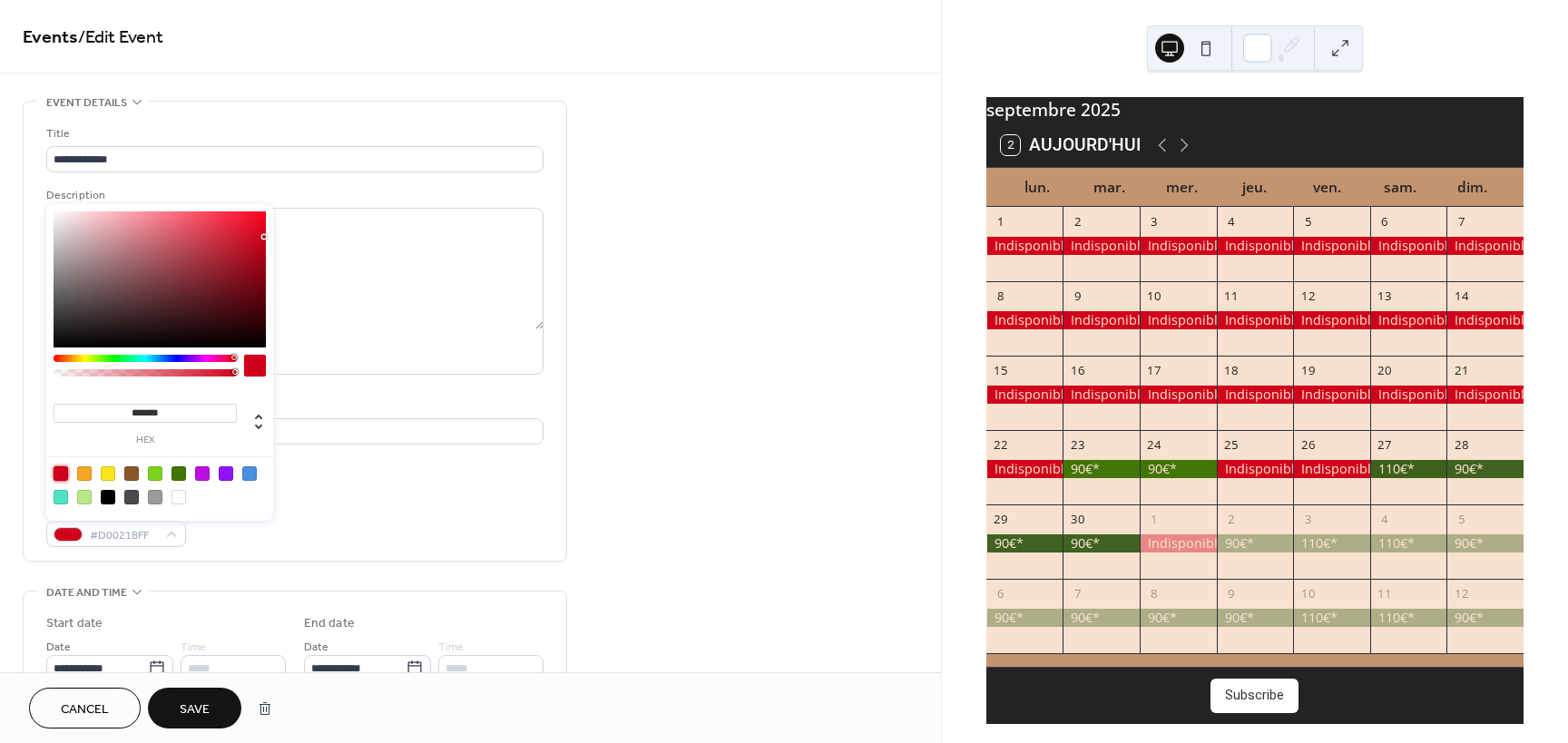 type on "*******" 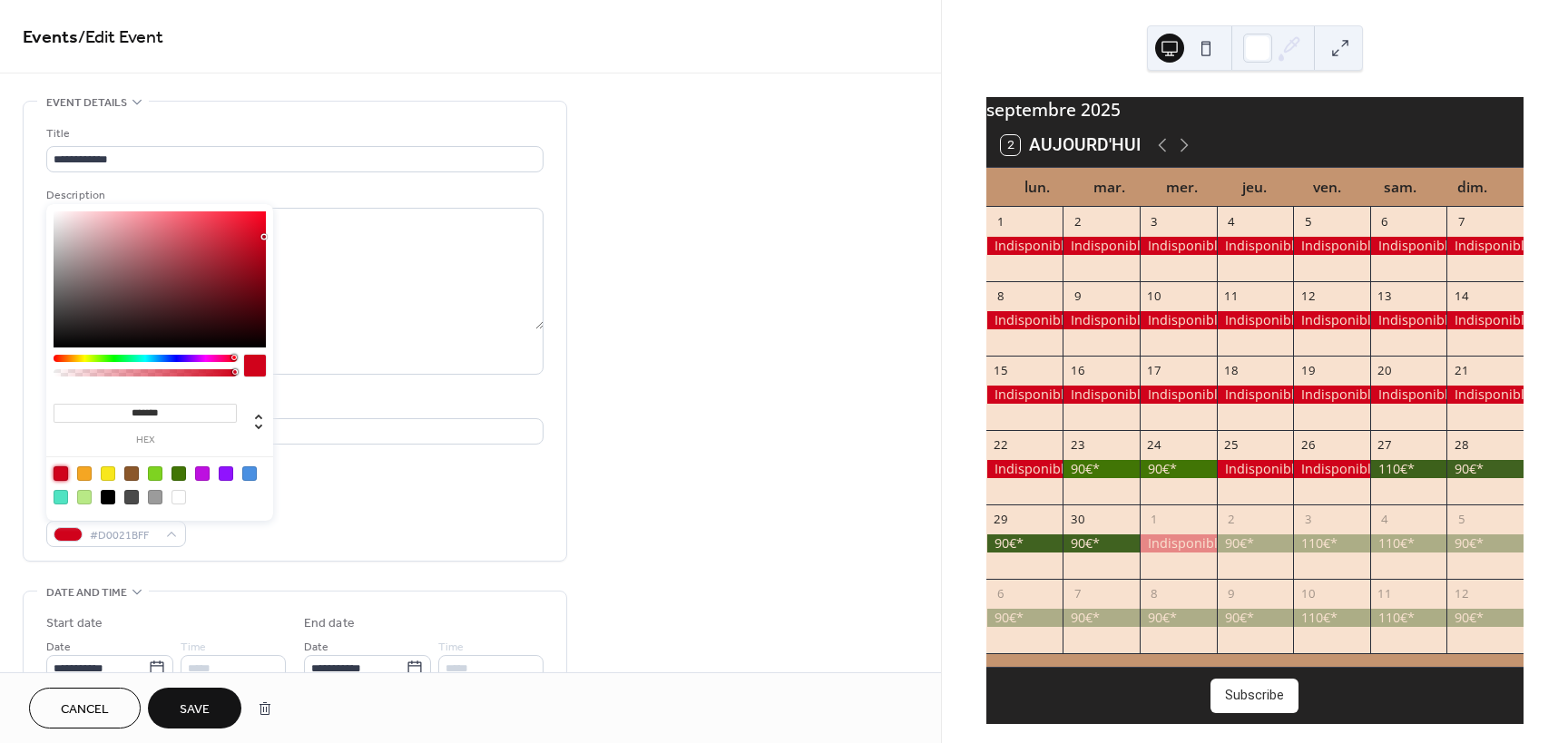 click on "Save" at bounding box center (194, 708) 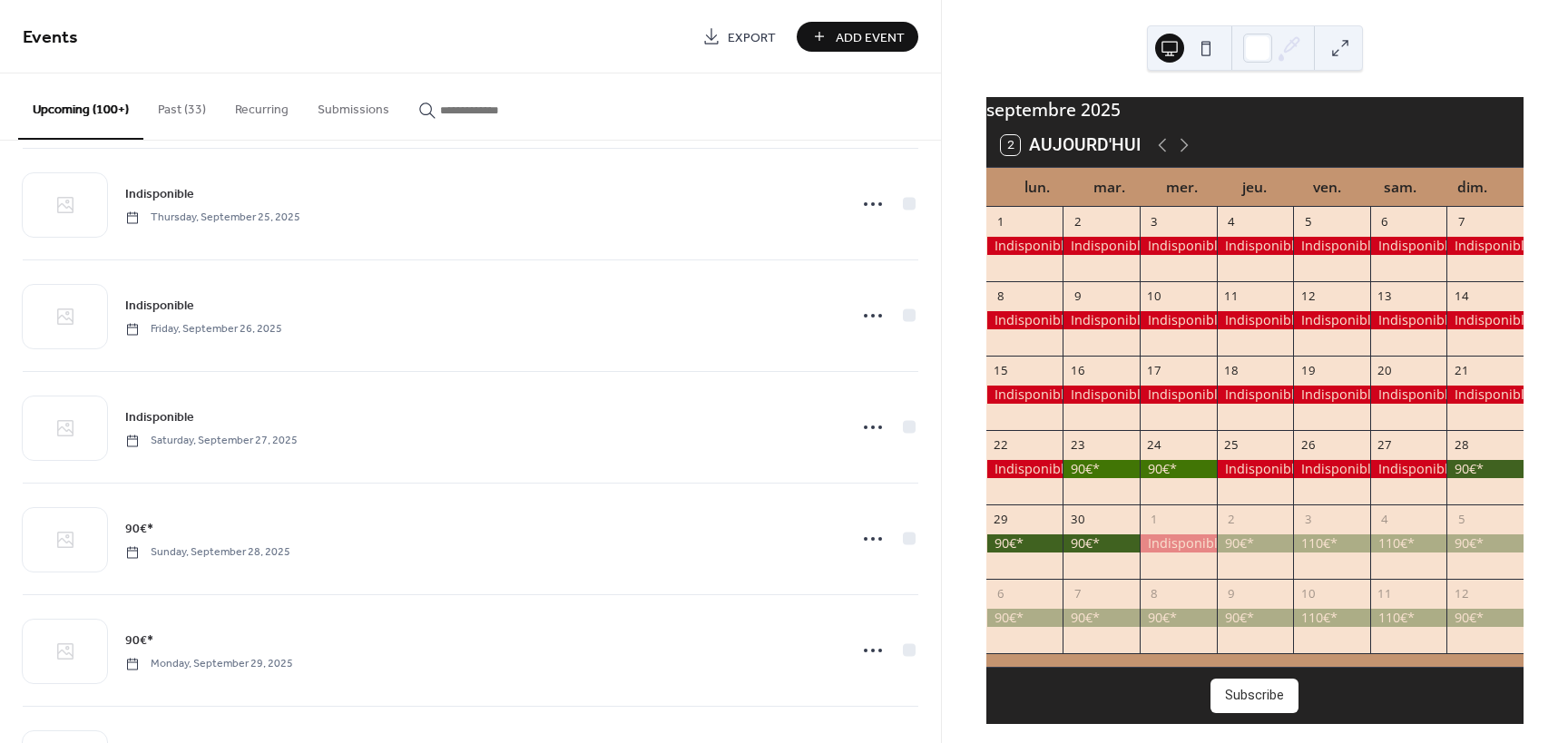 scroll, scrollTop: 6146, scrollLeft: 0, axis: vertical 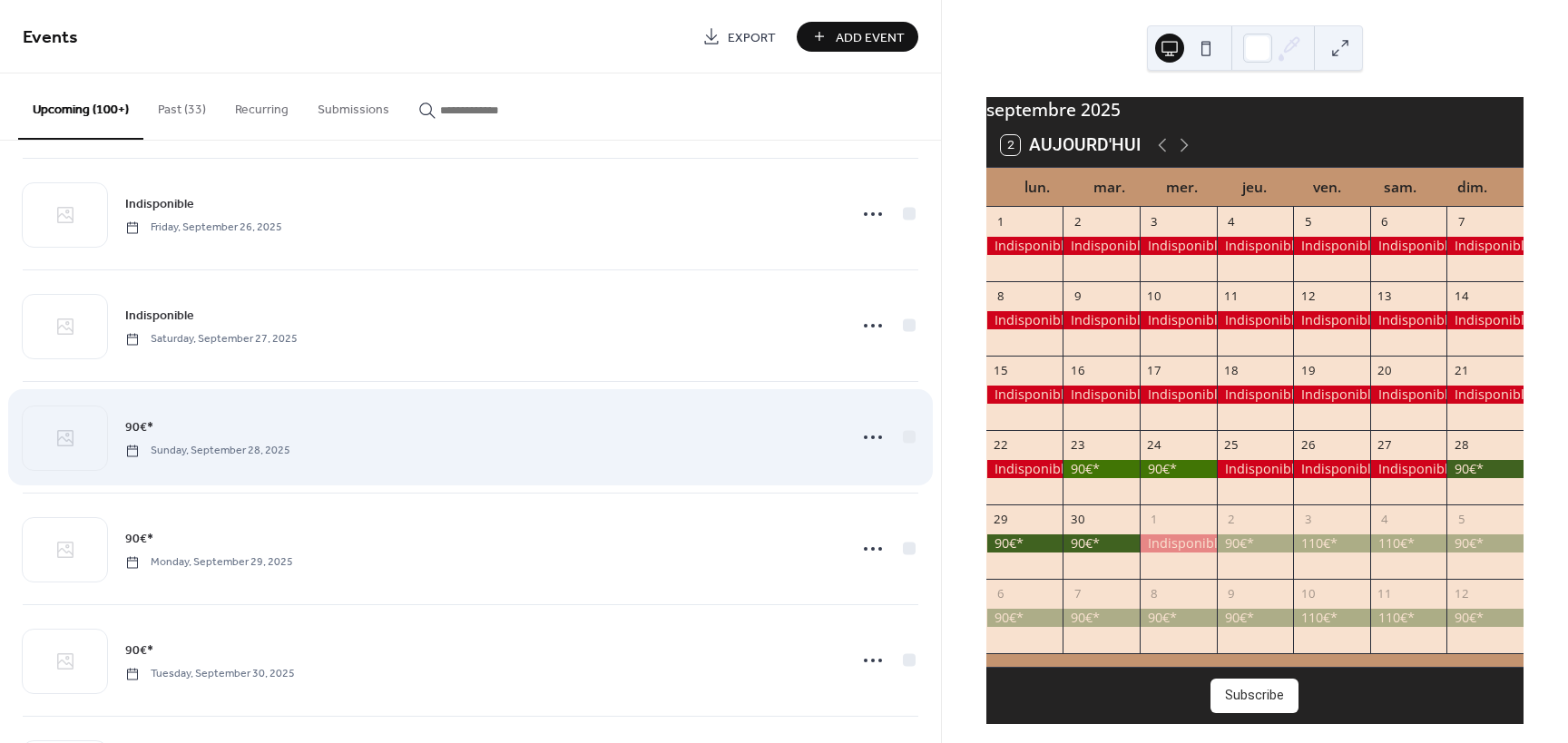 click on "90€*" at bounding box center (139, 427) 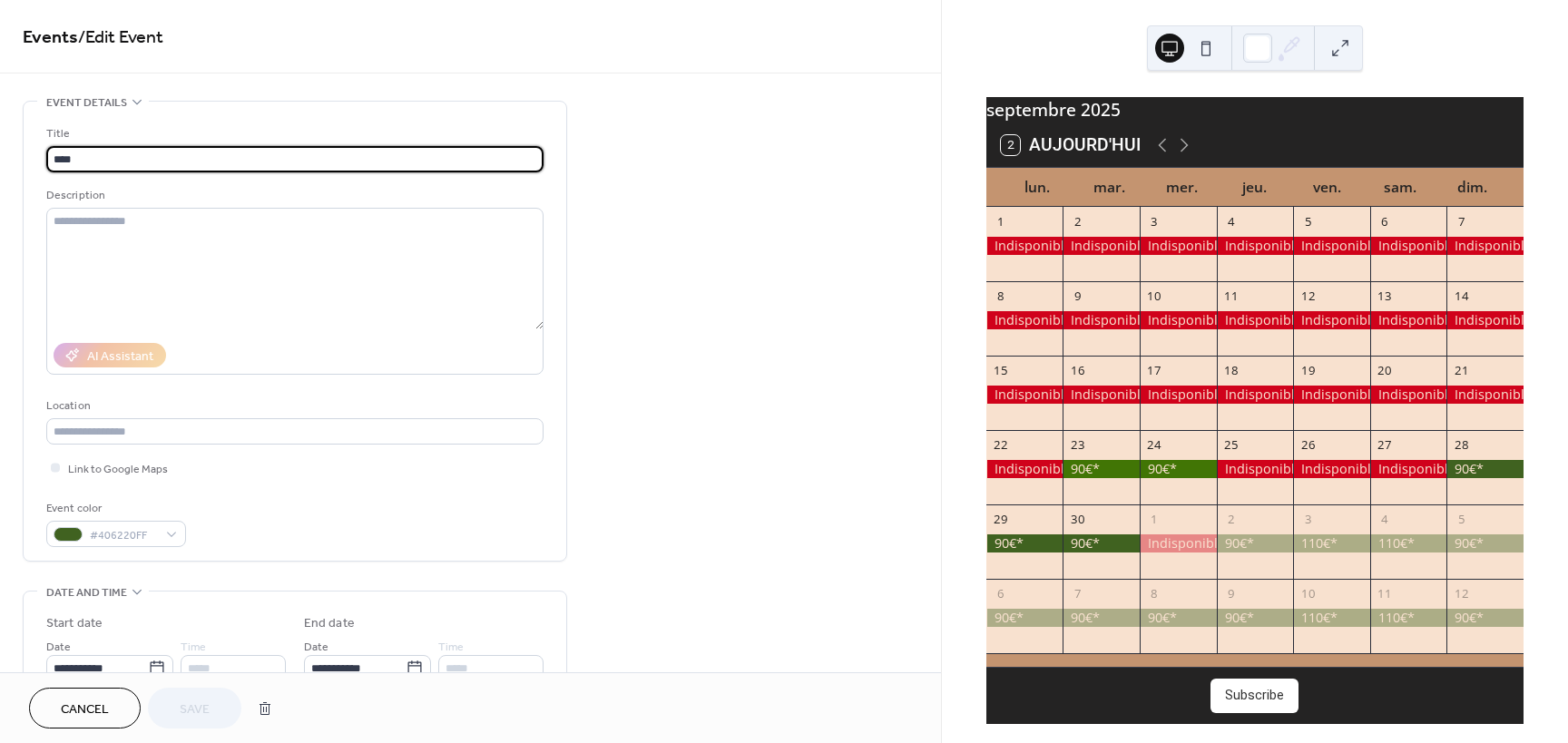drag, startPoint x: 99, startPoint y: 159, endPoint x: 44, endPoint y: 154, distance: 55.226805 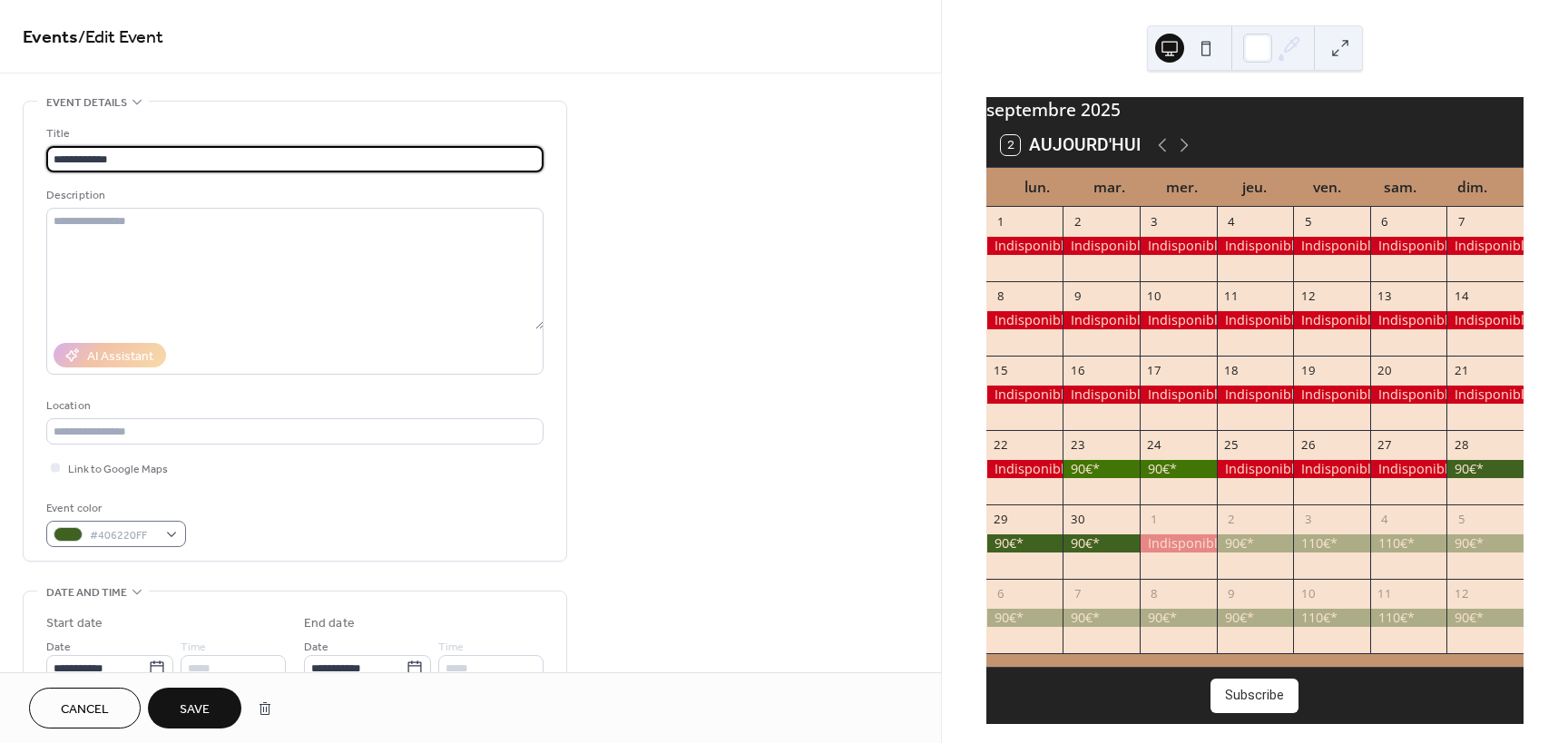 type on "**********" 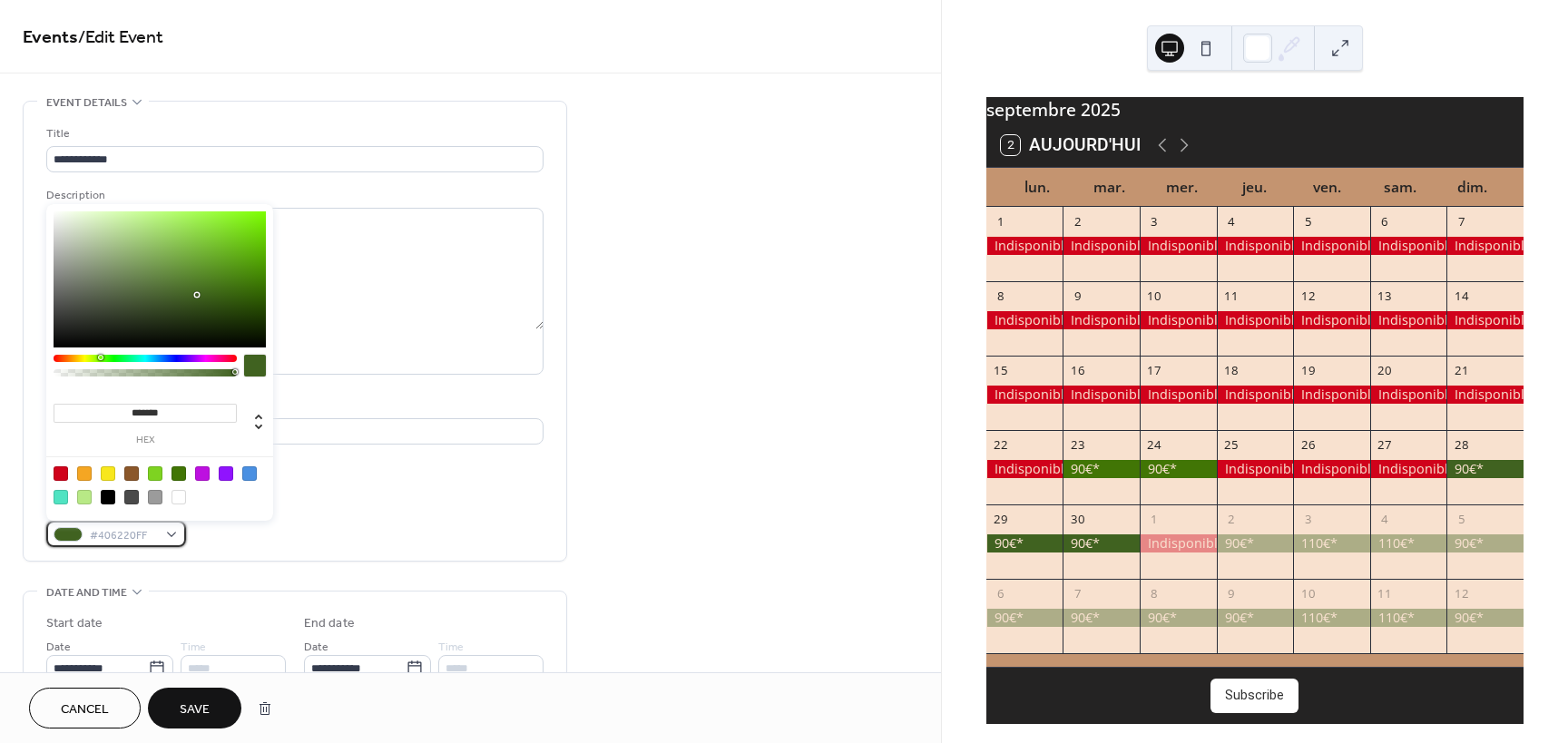 click on "#406220FF" at bounding box center [116, 533] 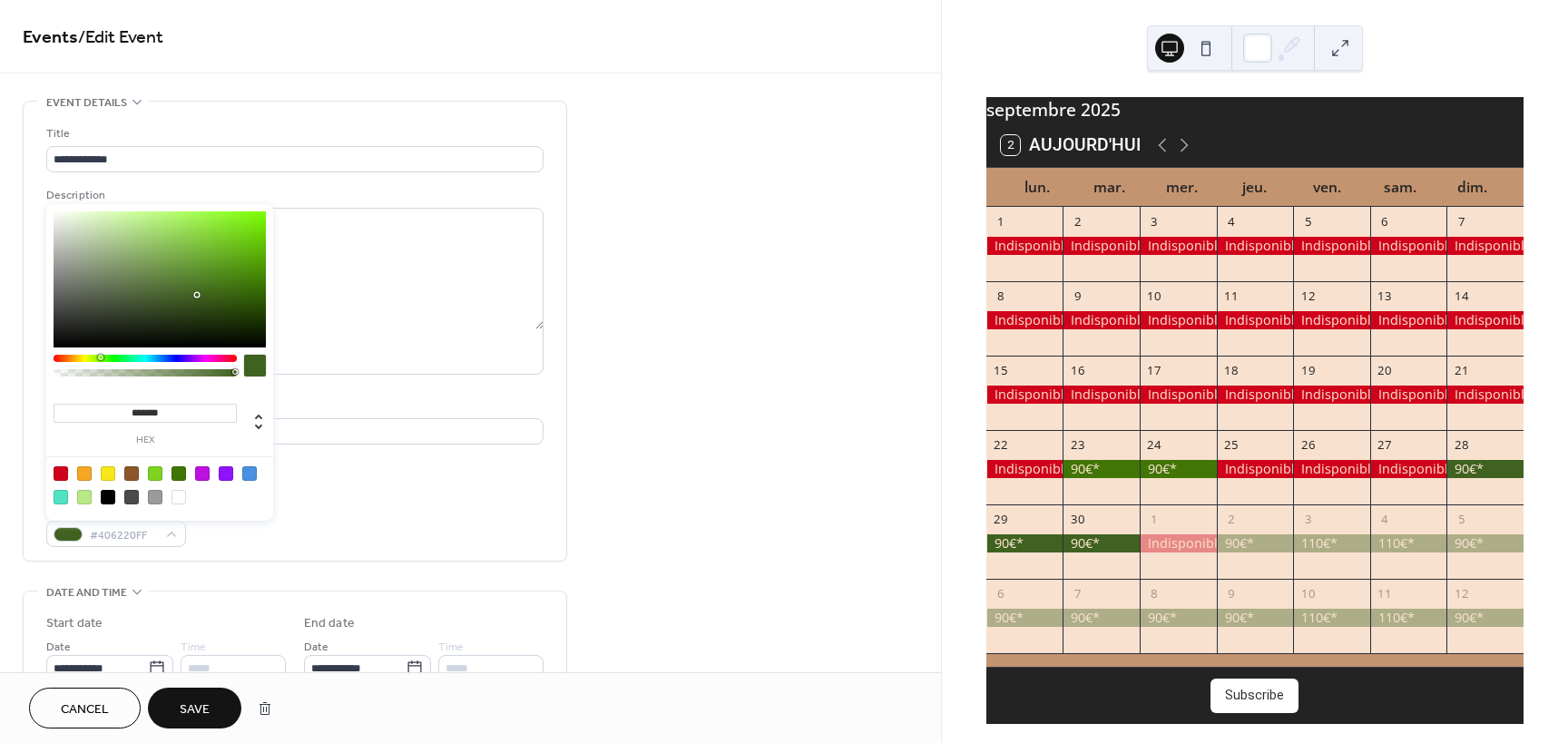 click at bounding box center [61, 474] 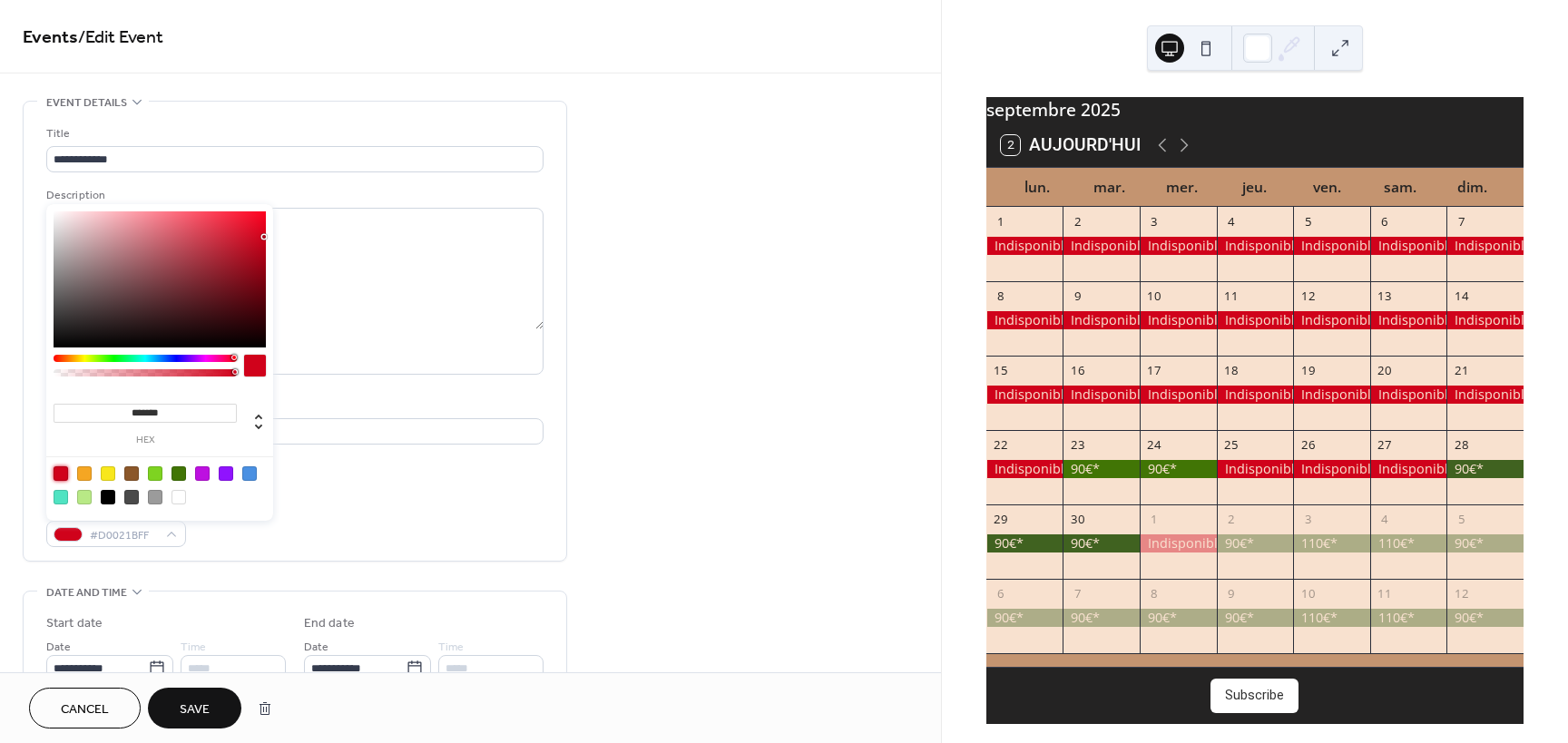 click on "Save" at bounding box center [194, 709] 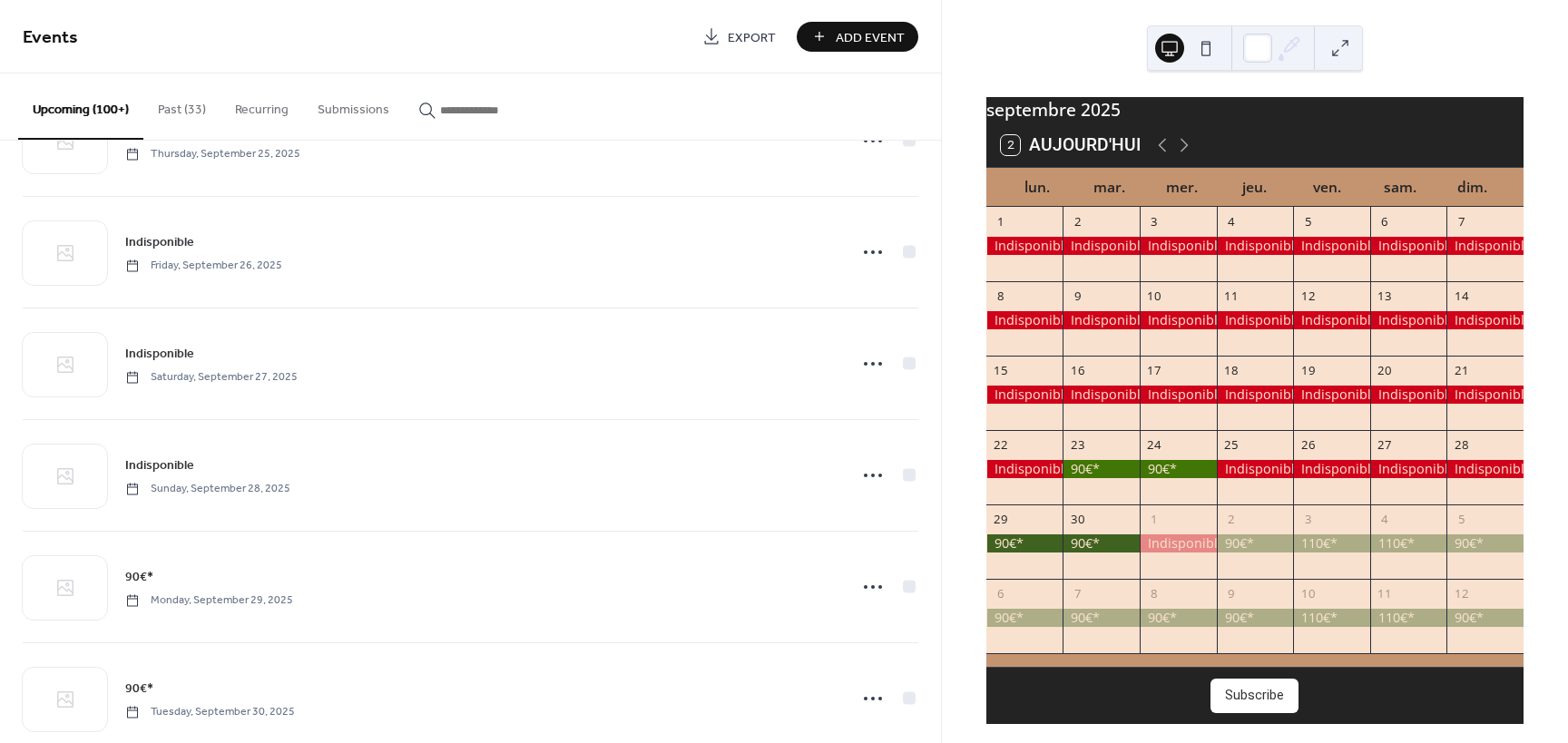 scroll, scrollTop: 6146, scrollLeft: 0, axis: vertical 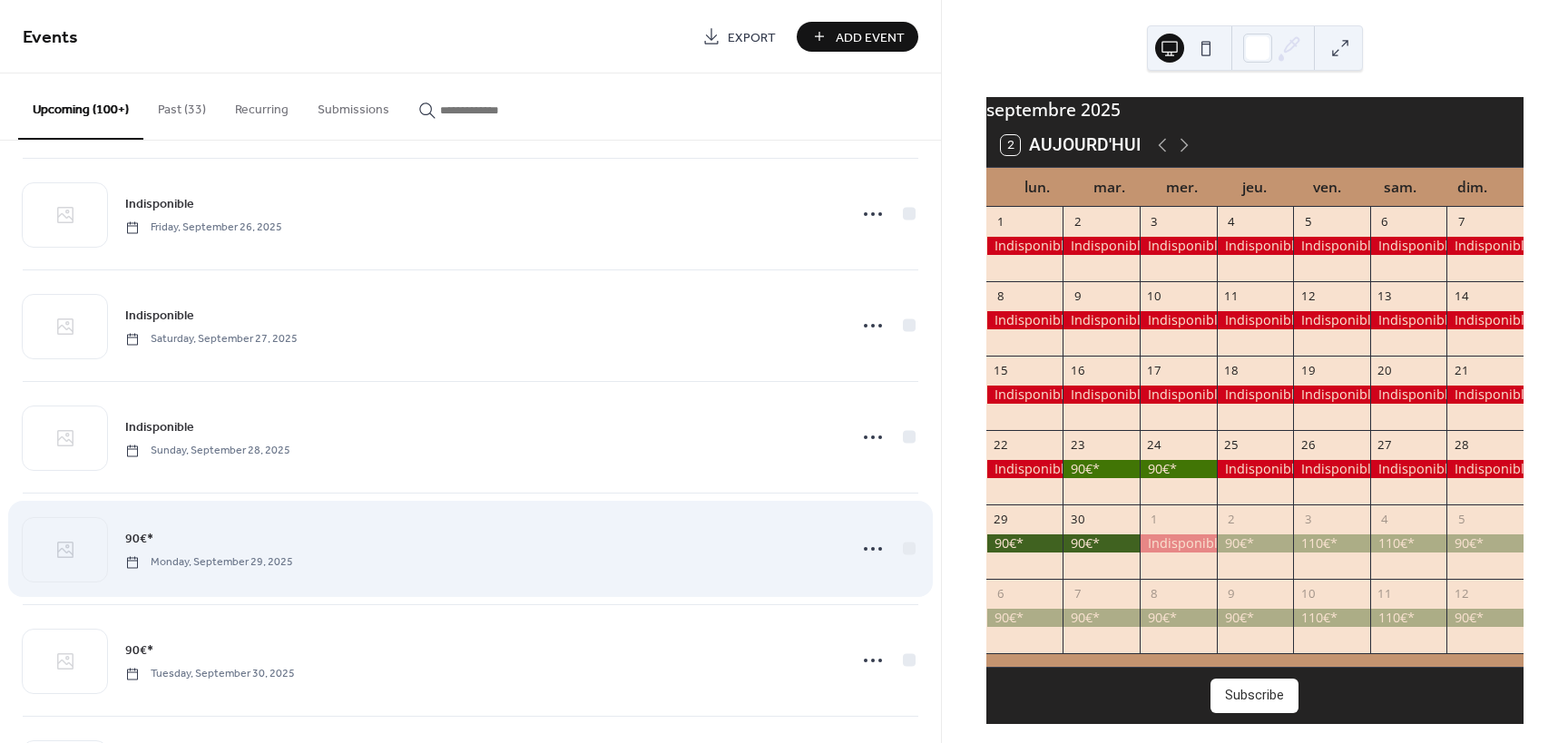 click on "90€*" at bounding box center (139, 539) 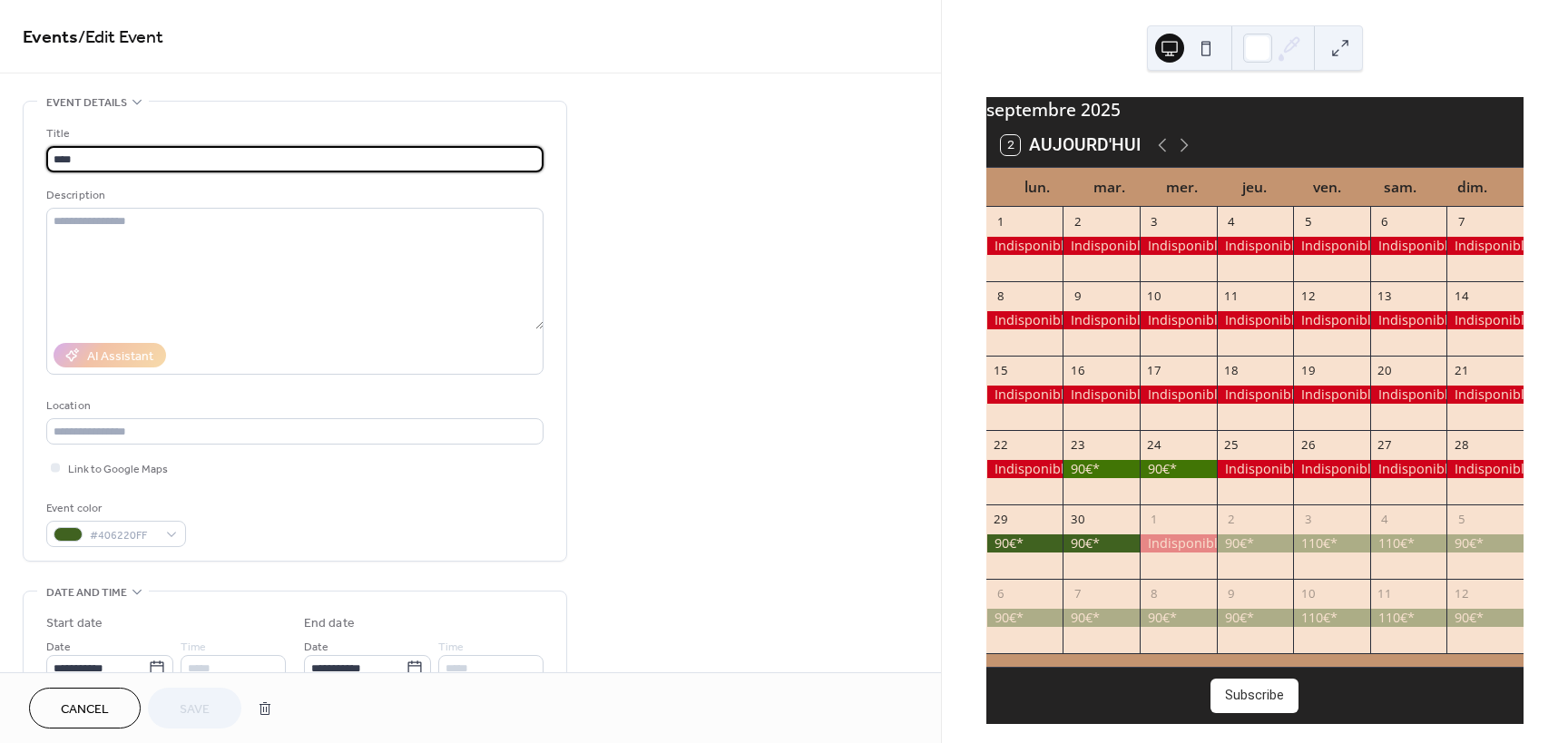drag, startPoint x: 95, startPoint y: 160, endPoint x: 33, endPoint y: 152, distance: 62.514 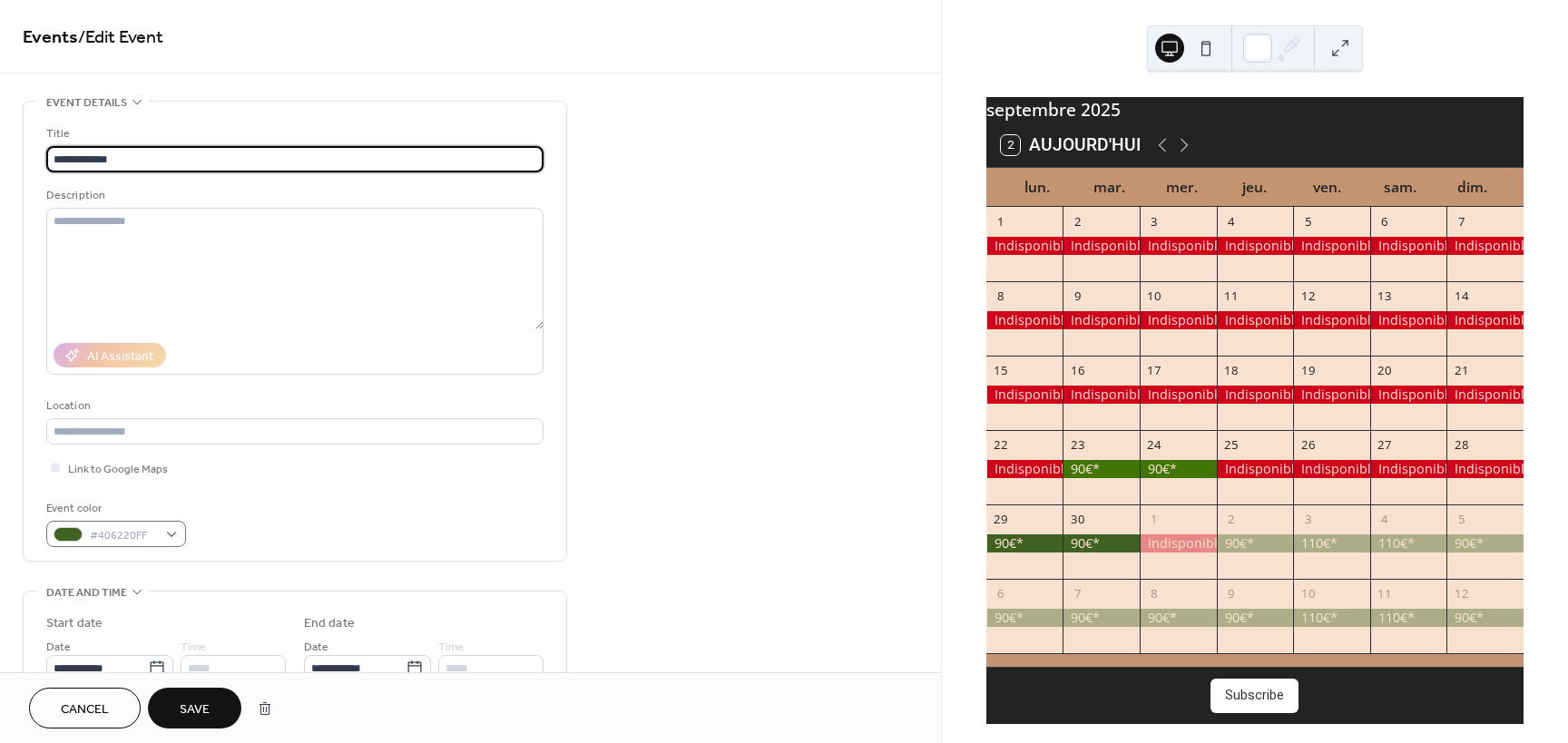 type on "**********" 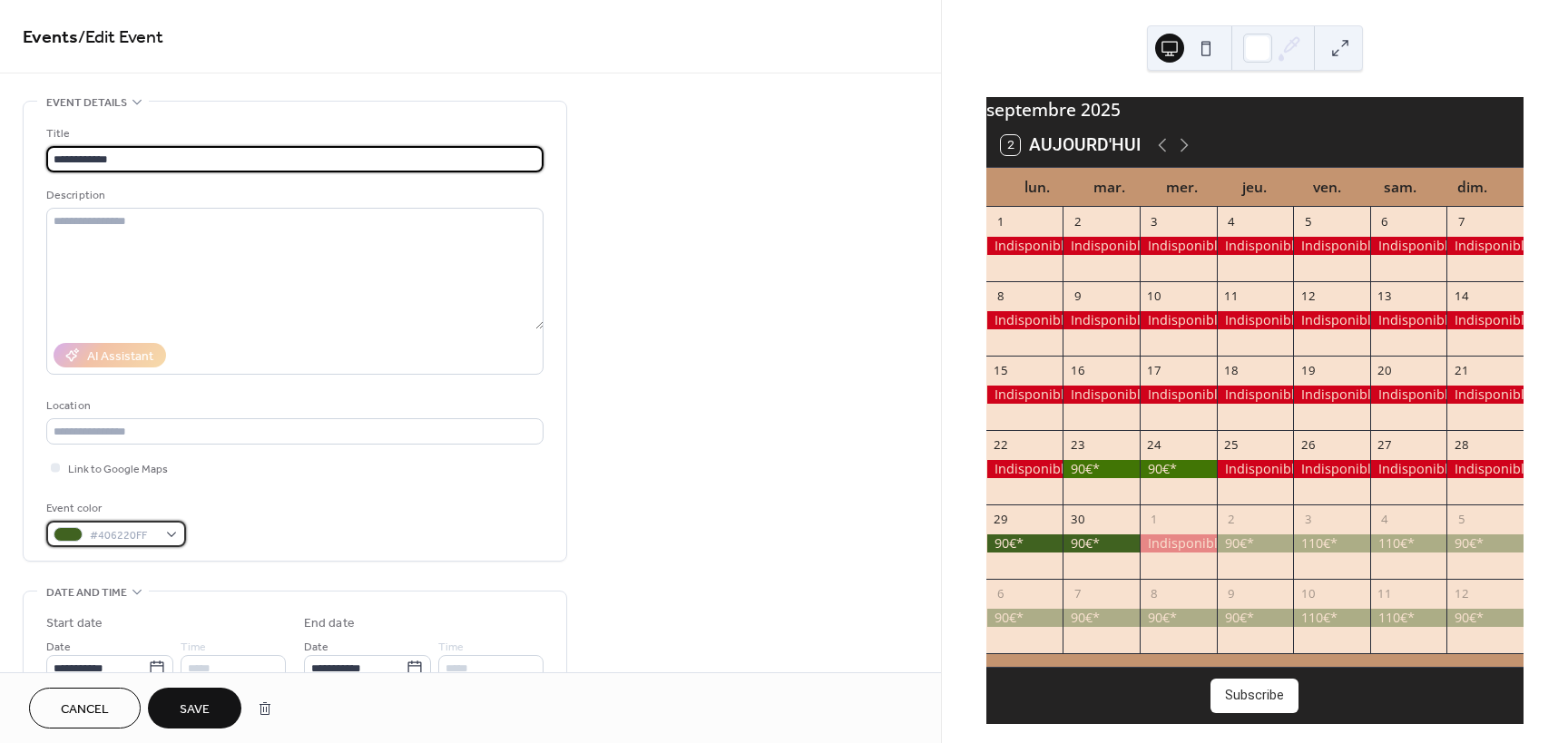 click on "#406220FF" at bounding box center (116, 533) 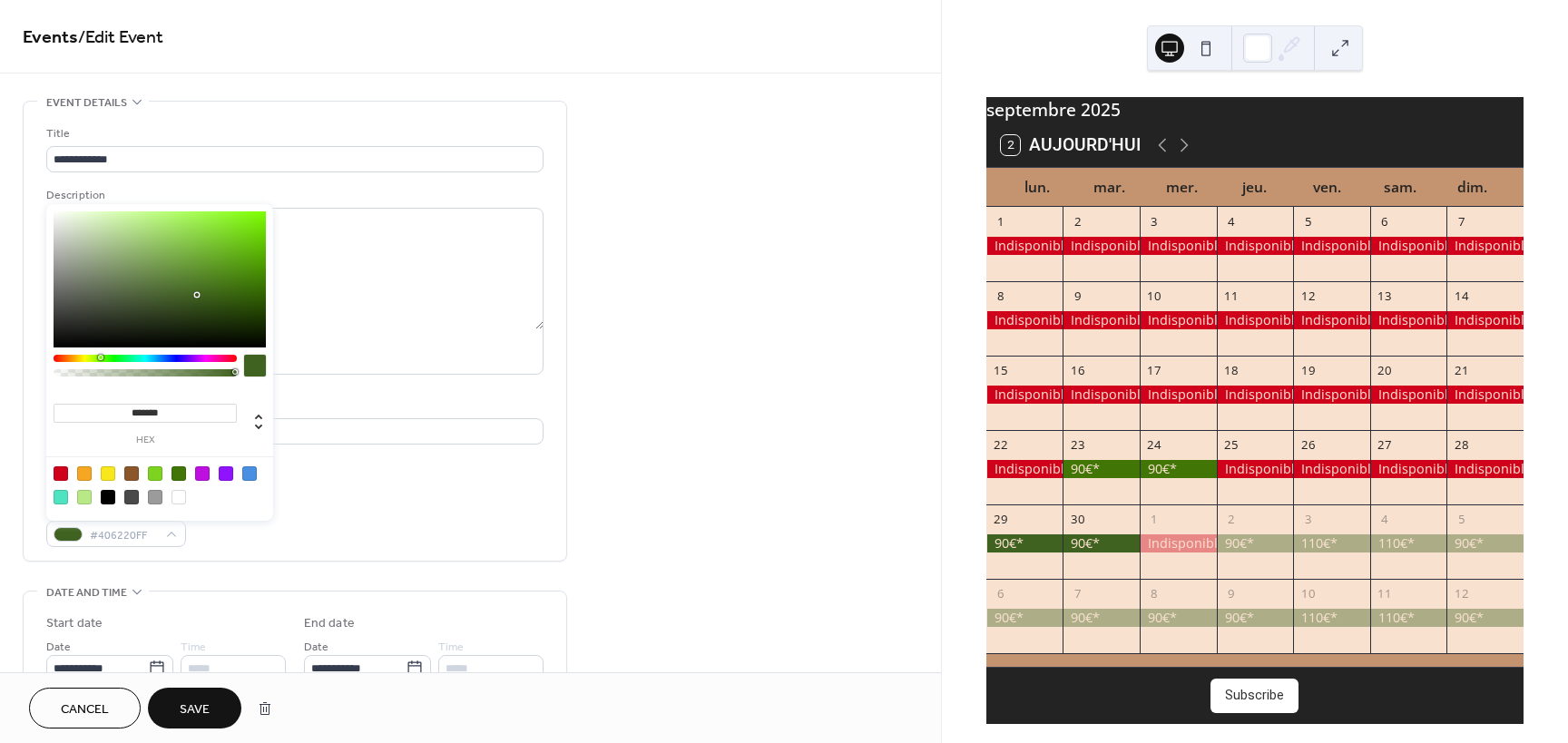 click at bounding box center (61, 474) 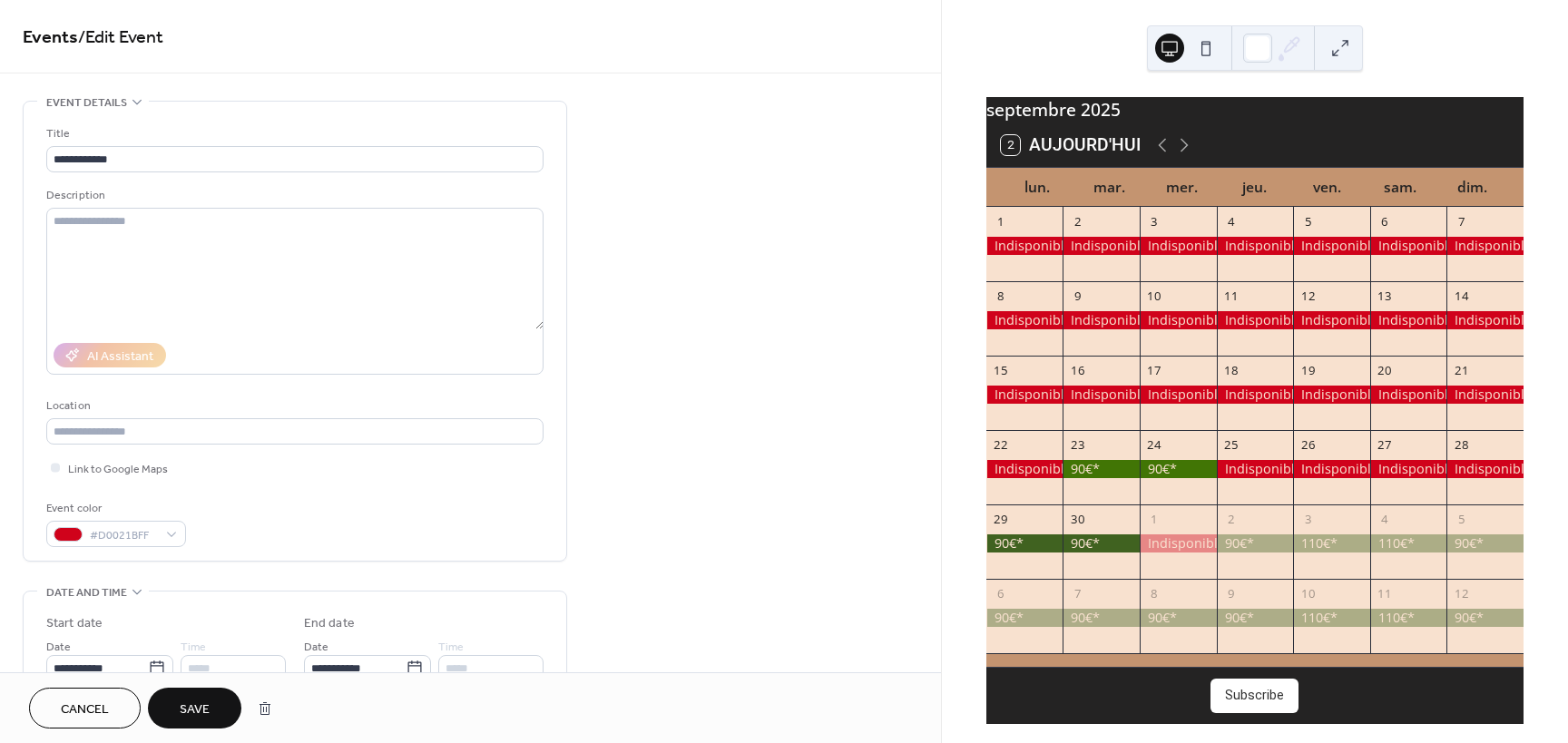 click on "Save" at bounding box center (194, 709) 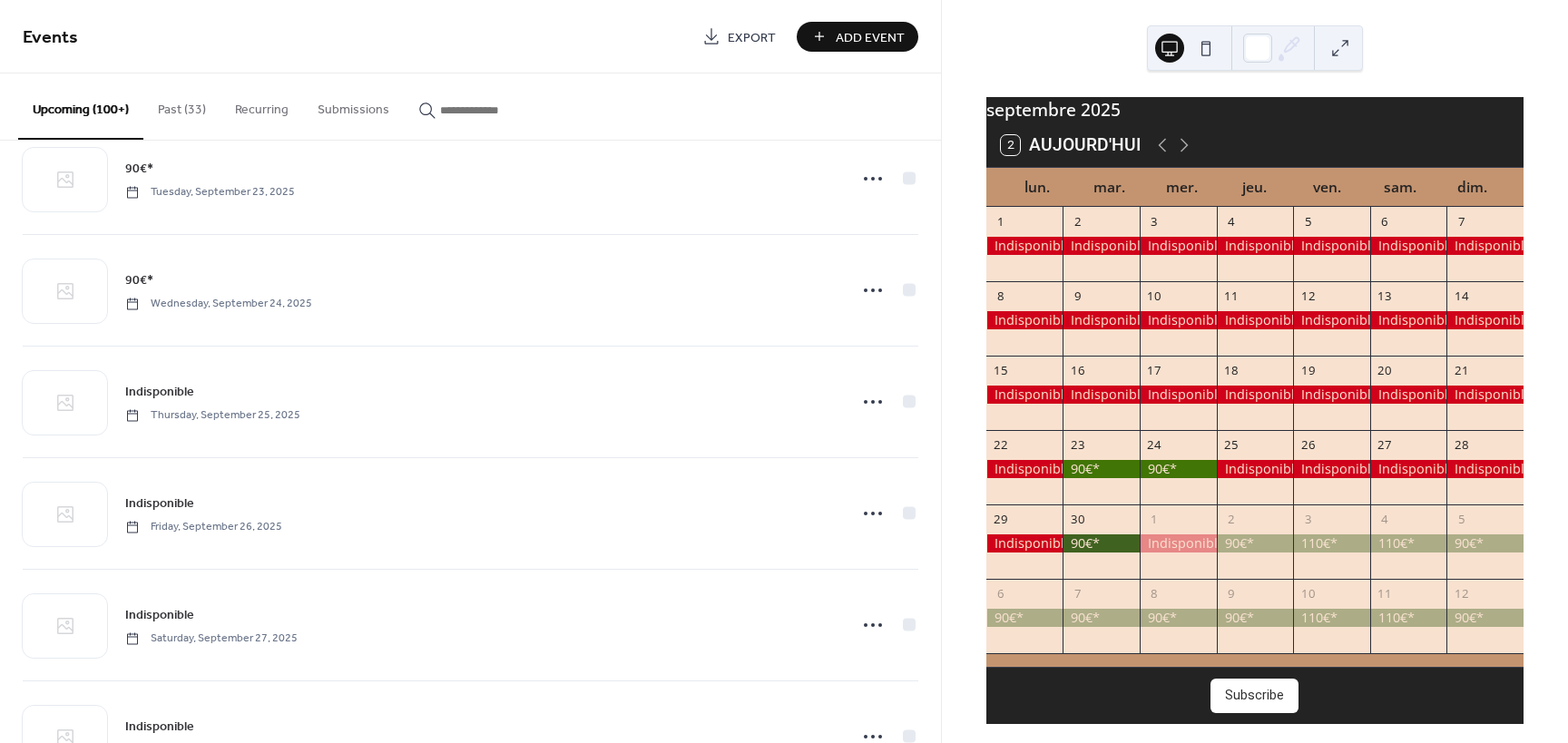 scroll, scrollTop: 6146, scrollLeft: 0, axis: vertical 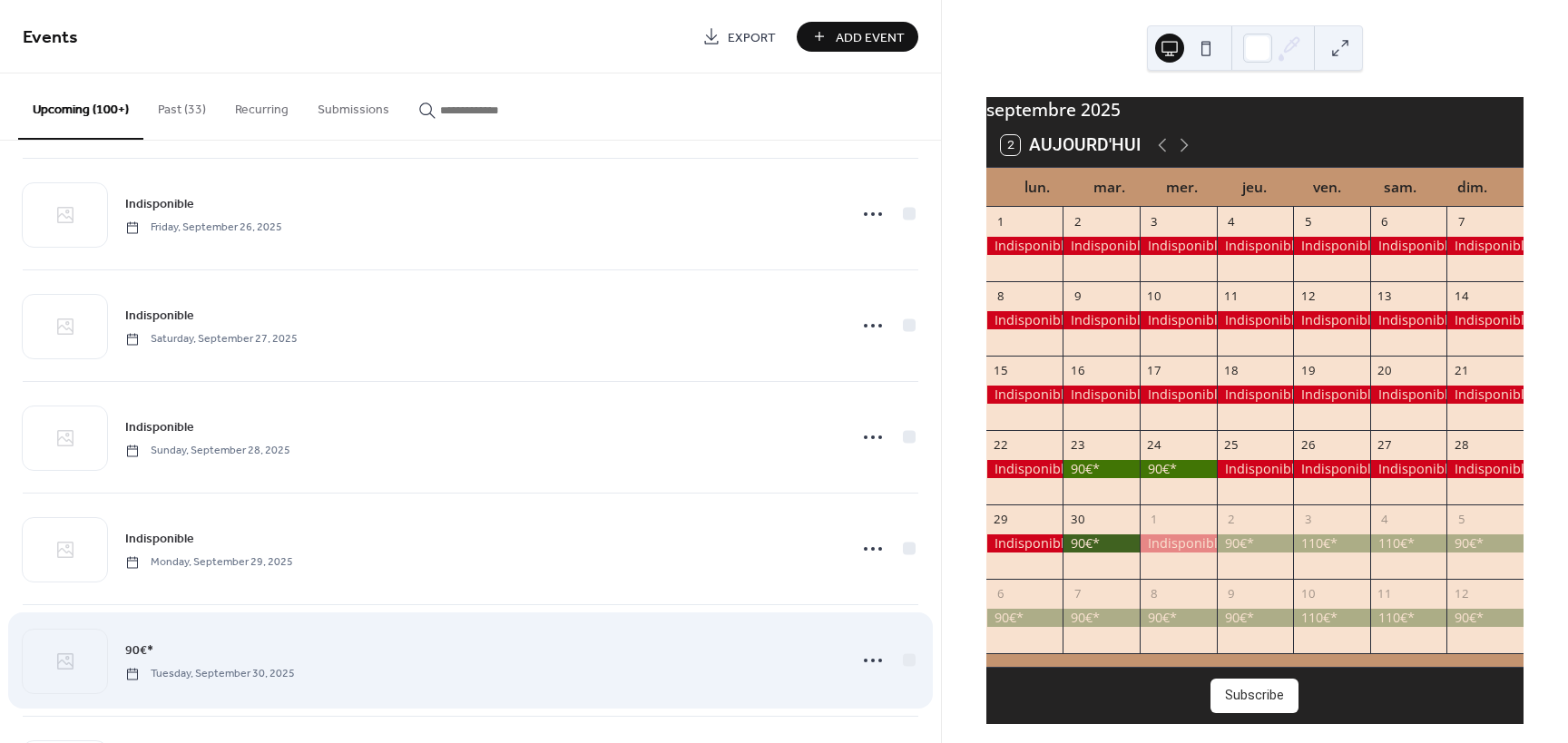 click on "90€*" at bounding box center (139, 650) 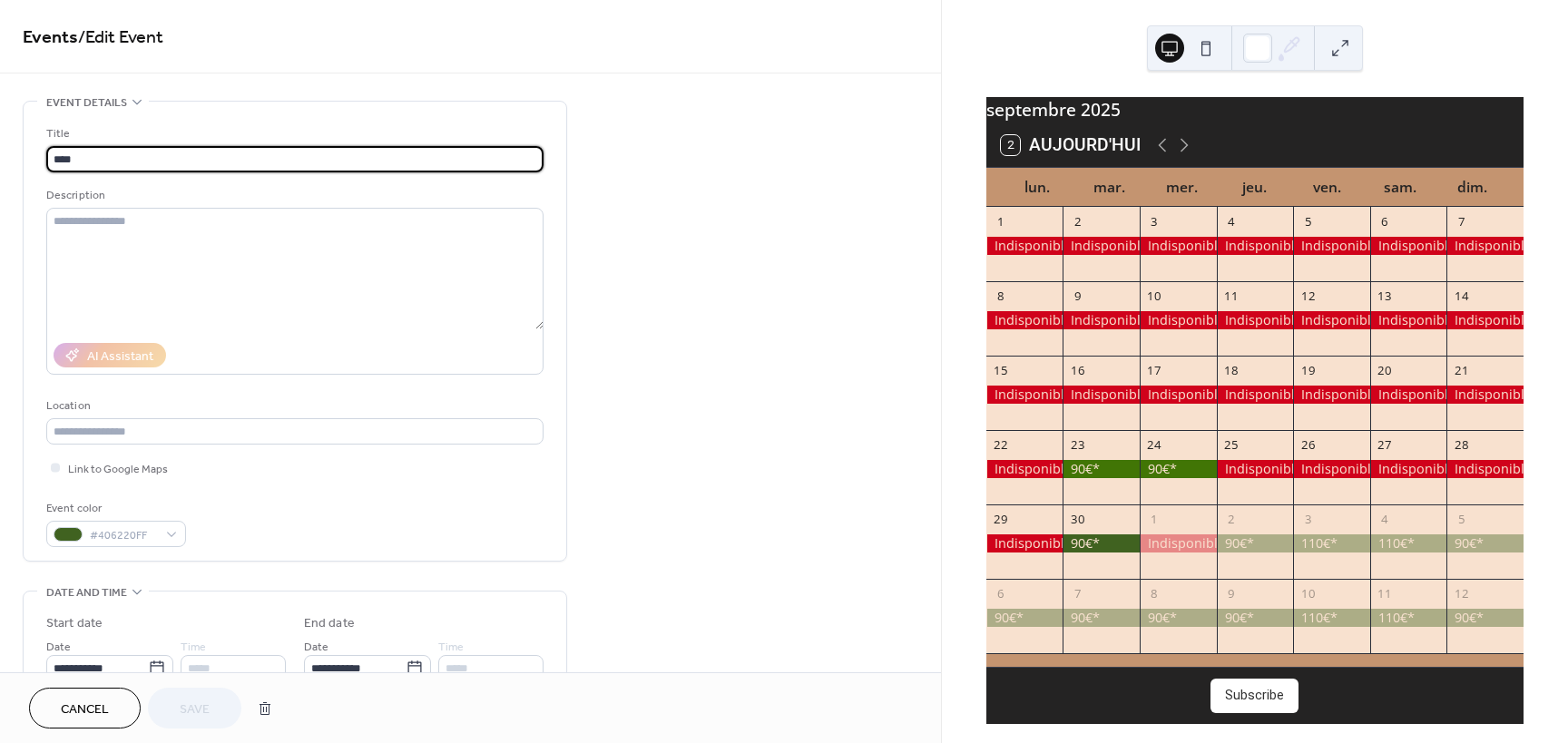 drag, startPoint x: 90, startPoint y: 154, endPoint x: 34, endPoint y: 150, distance: 56.142675 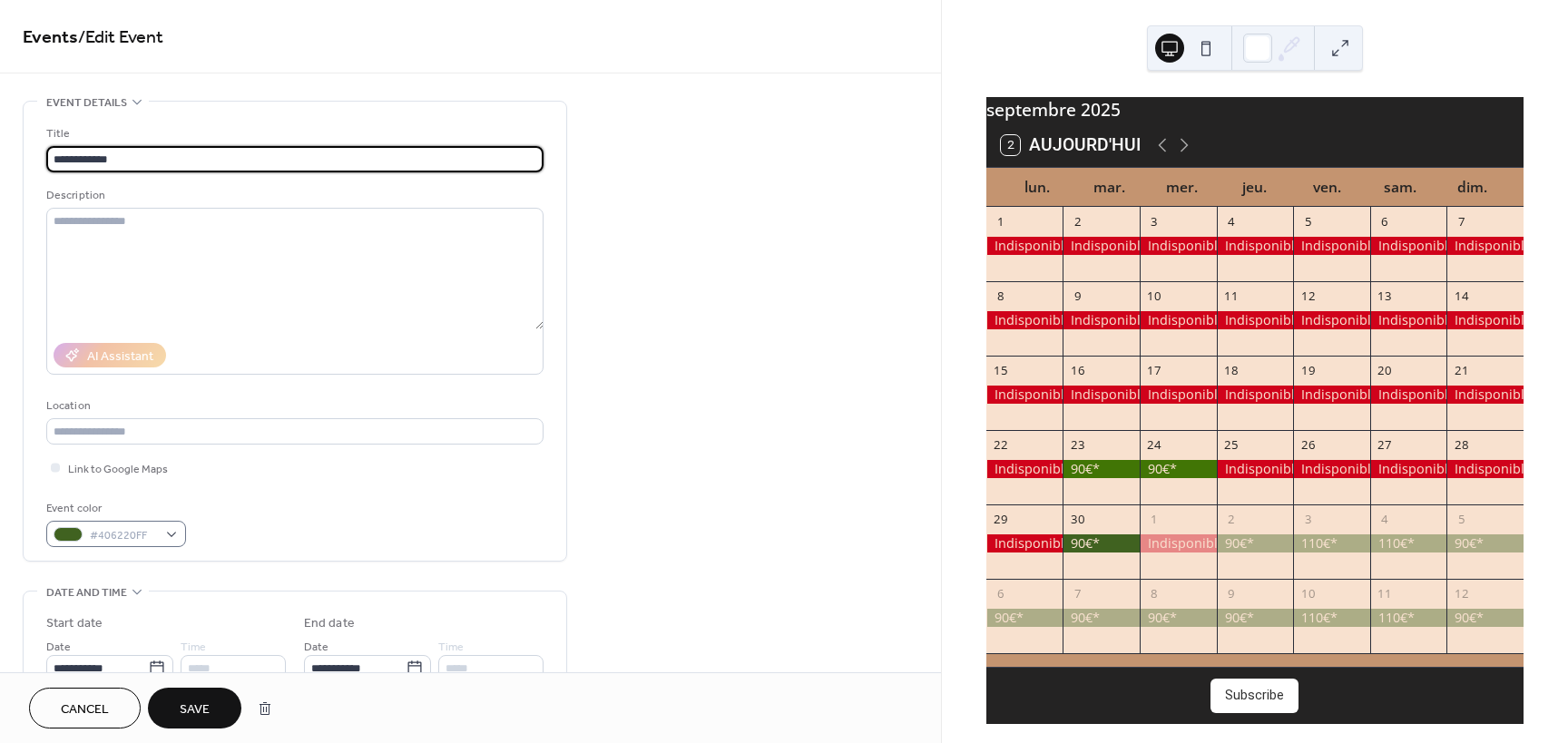 type on "**********" 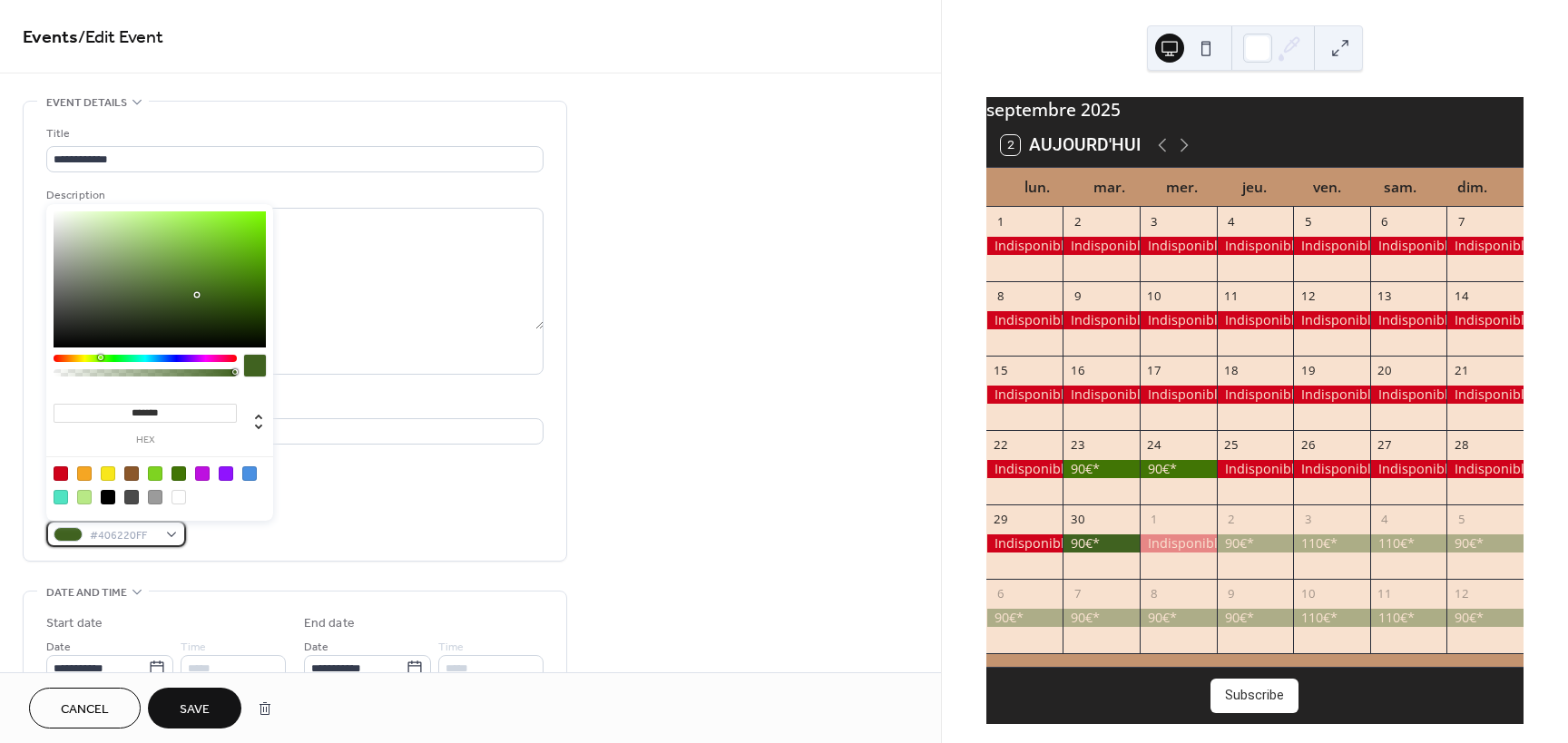 click on "#406220FF" at bounding box center [116, 533] 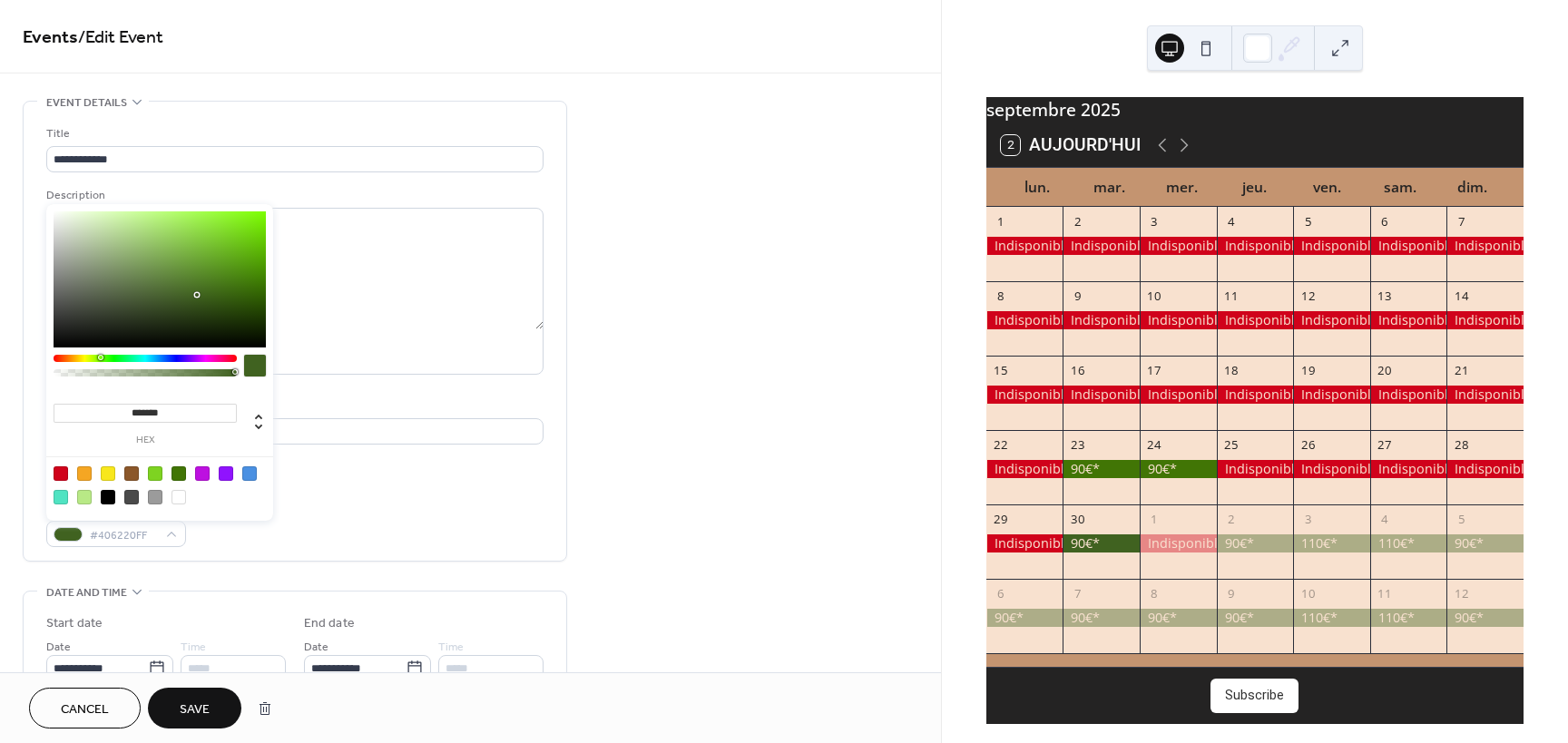 click at bounding box center (61, 474) 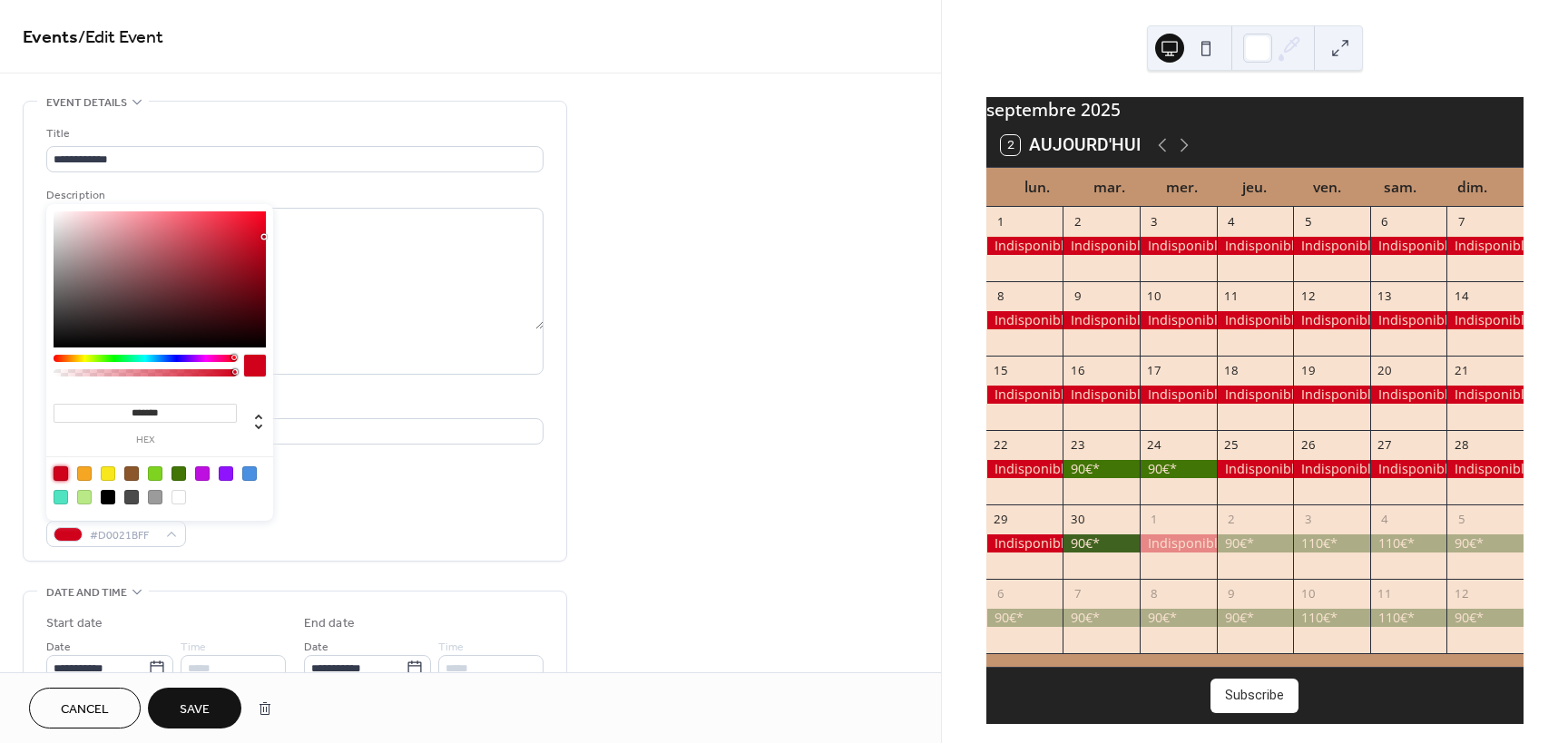 click on "Save" at bounding box center [194, 709] 